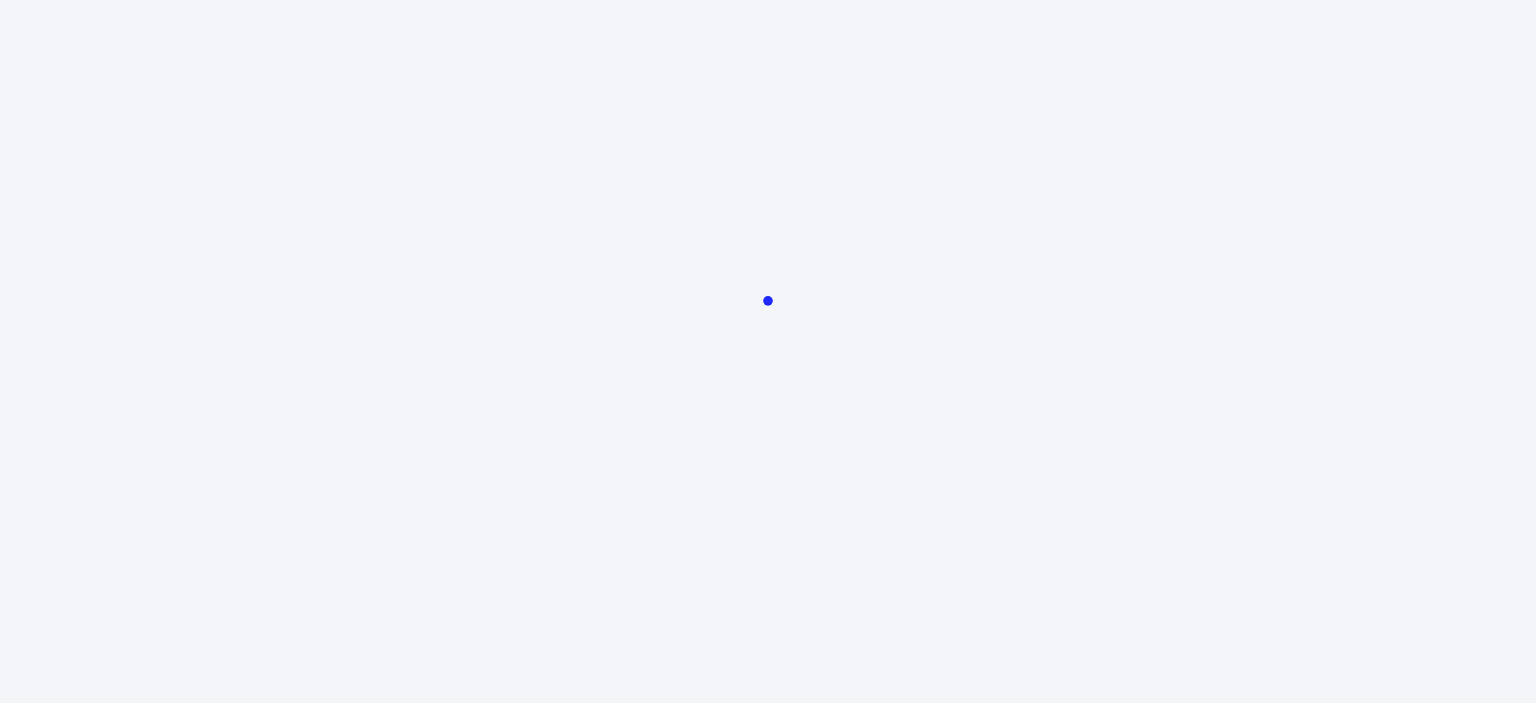 scroll, scrollTop: 0, scrollLeft: 0, axis: both 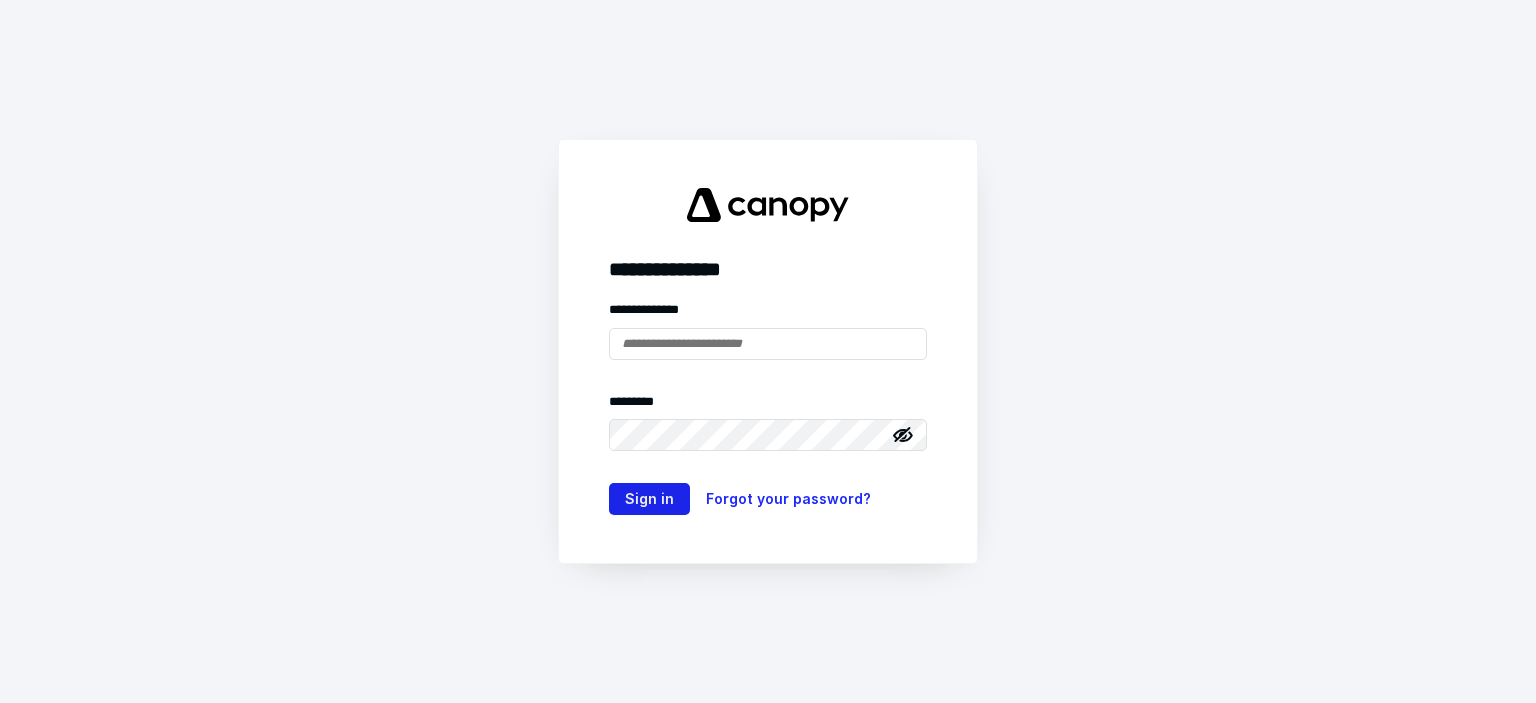 type on "**********" 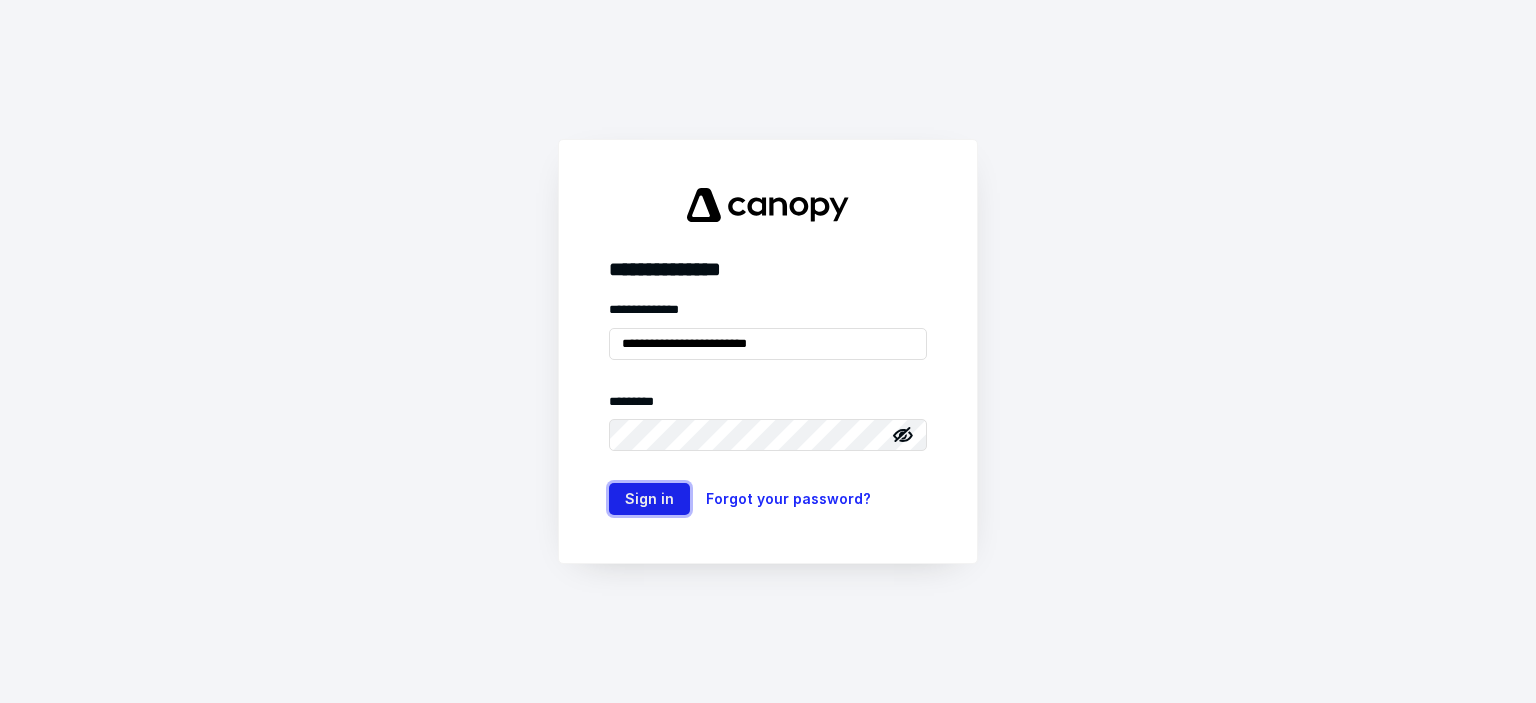 click on "Sign in" at bounding box center (649, 499) 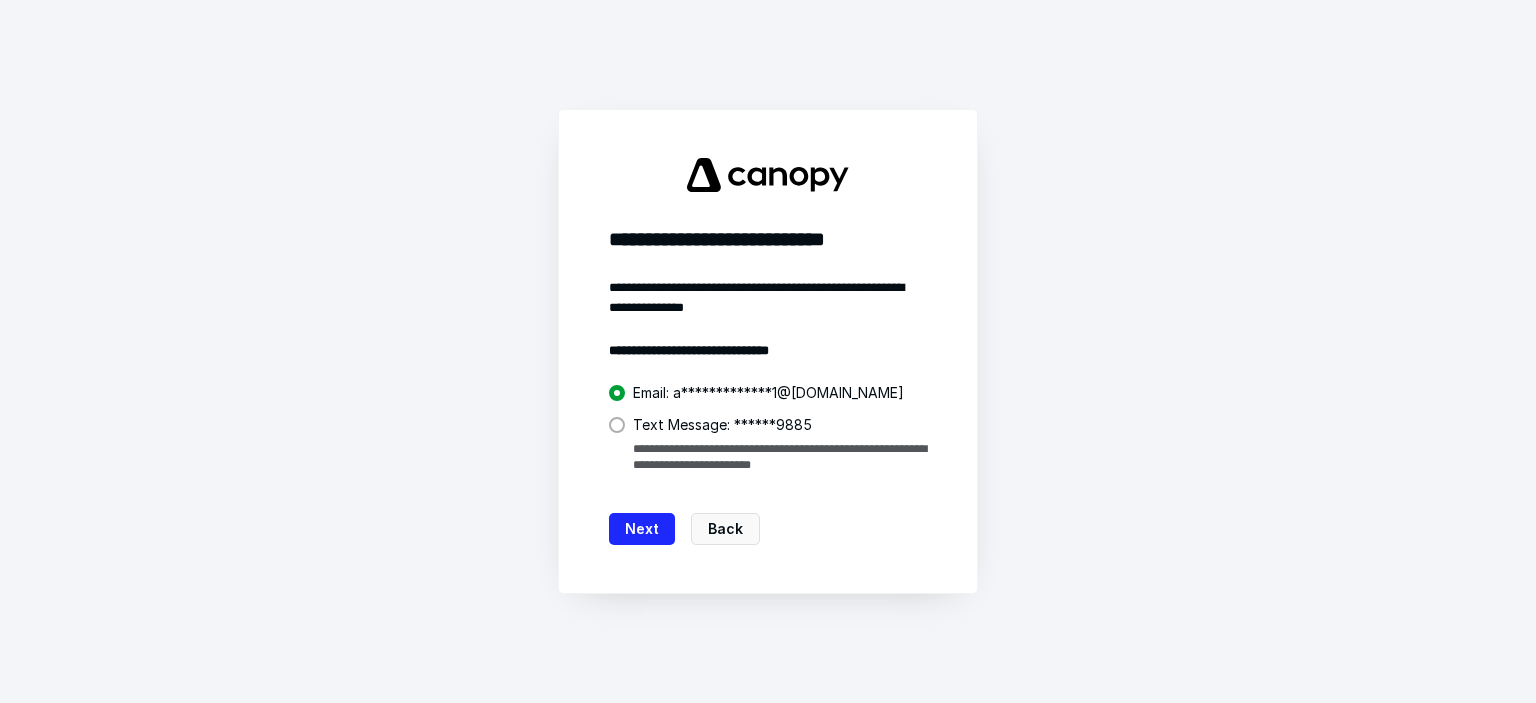 click at bounding box center [617, 425] 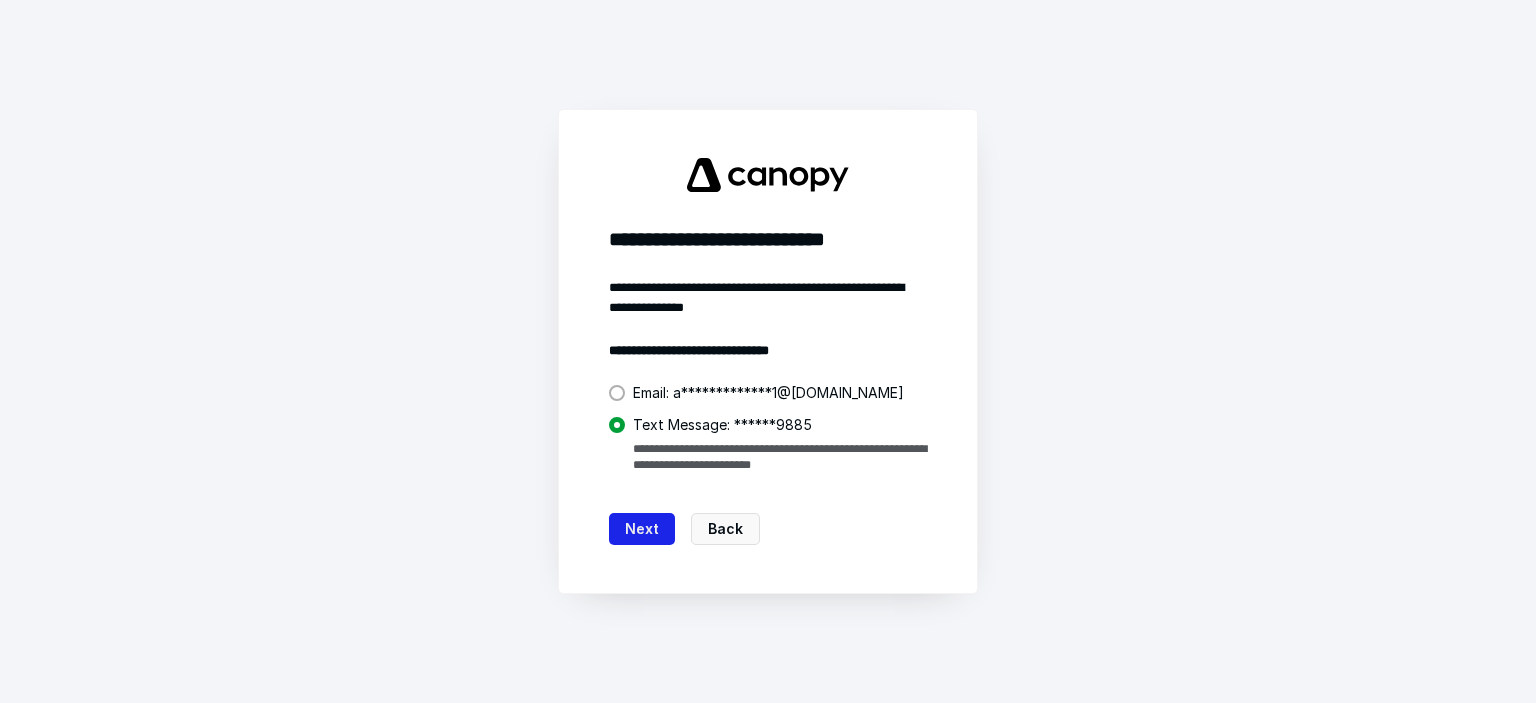 click on "Next" at bounding box center [642, 529] 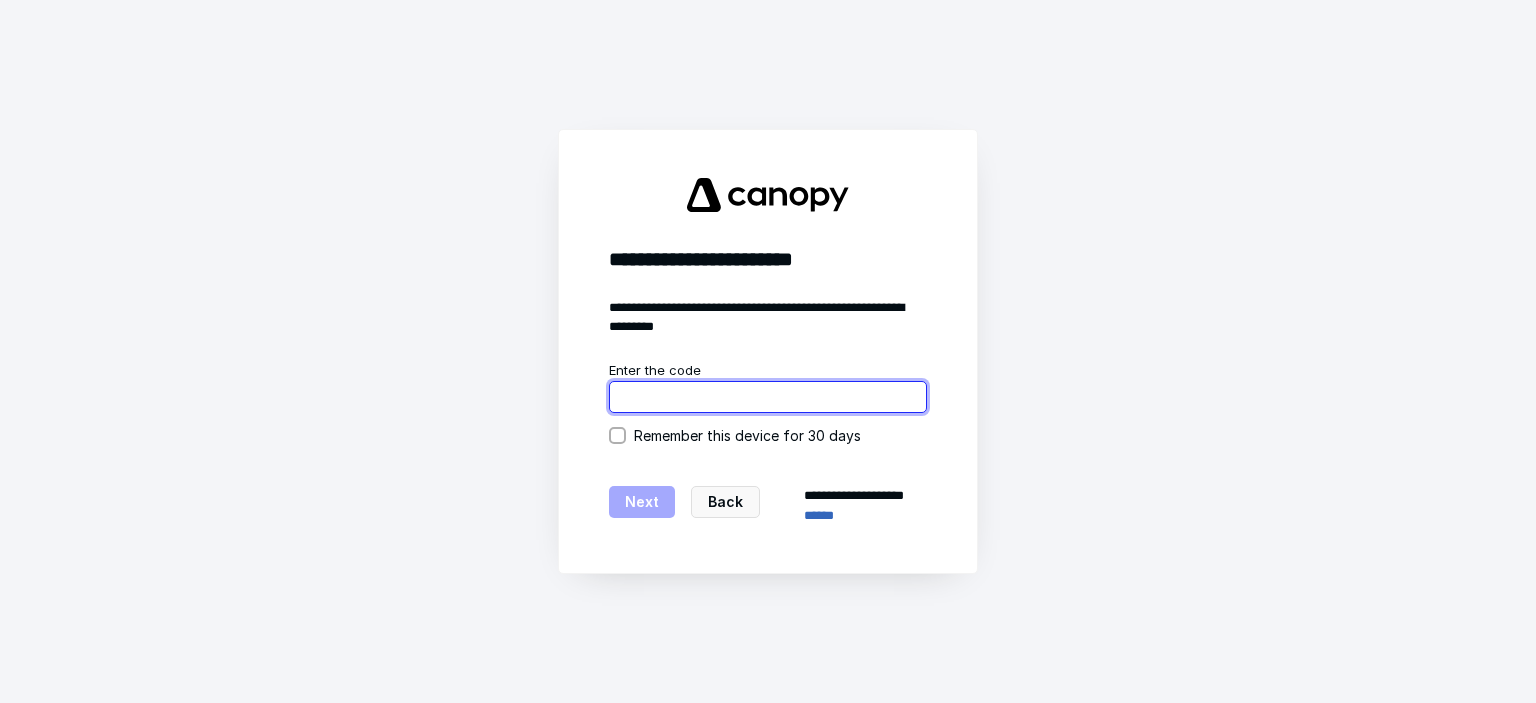 click at bounding box center (768, 397) 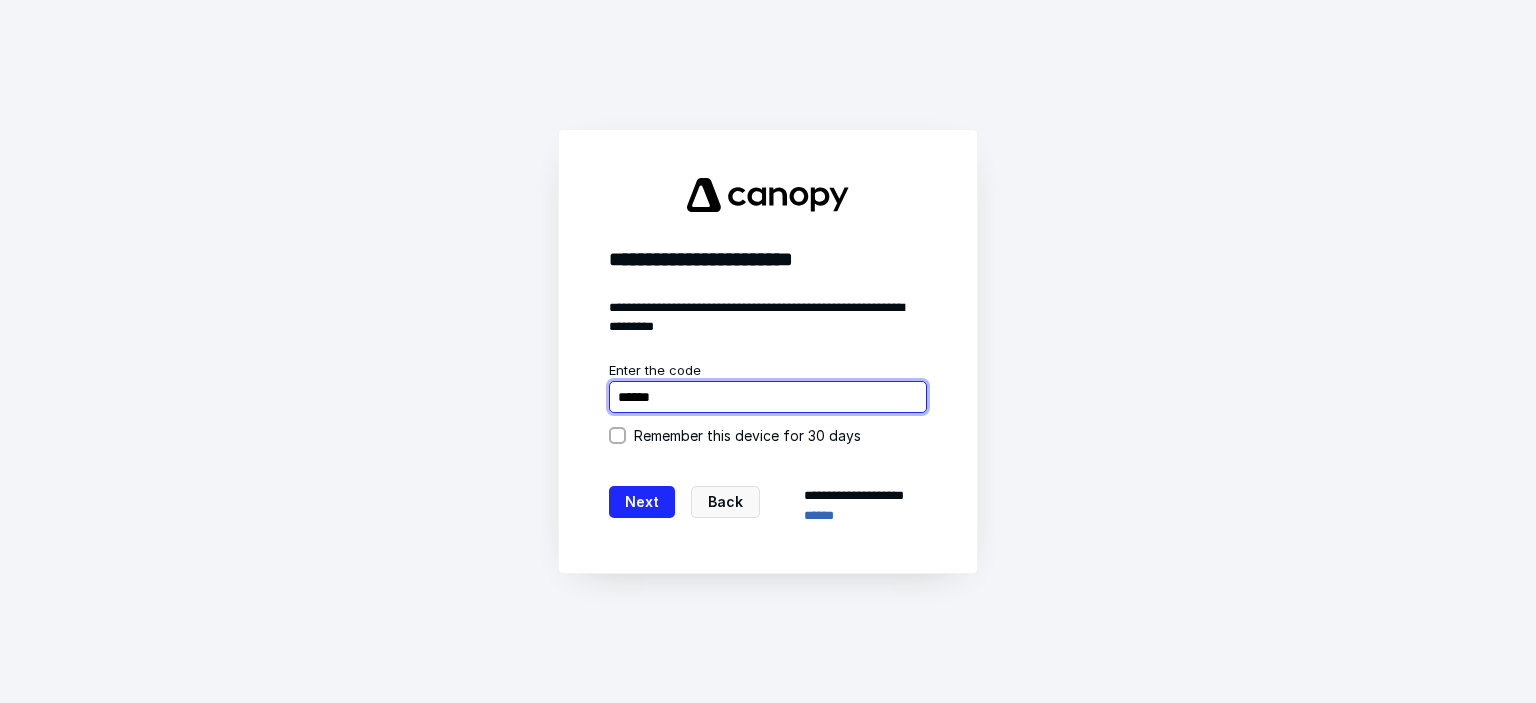 type on "******" 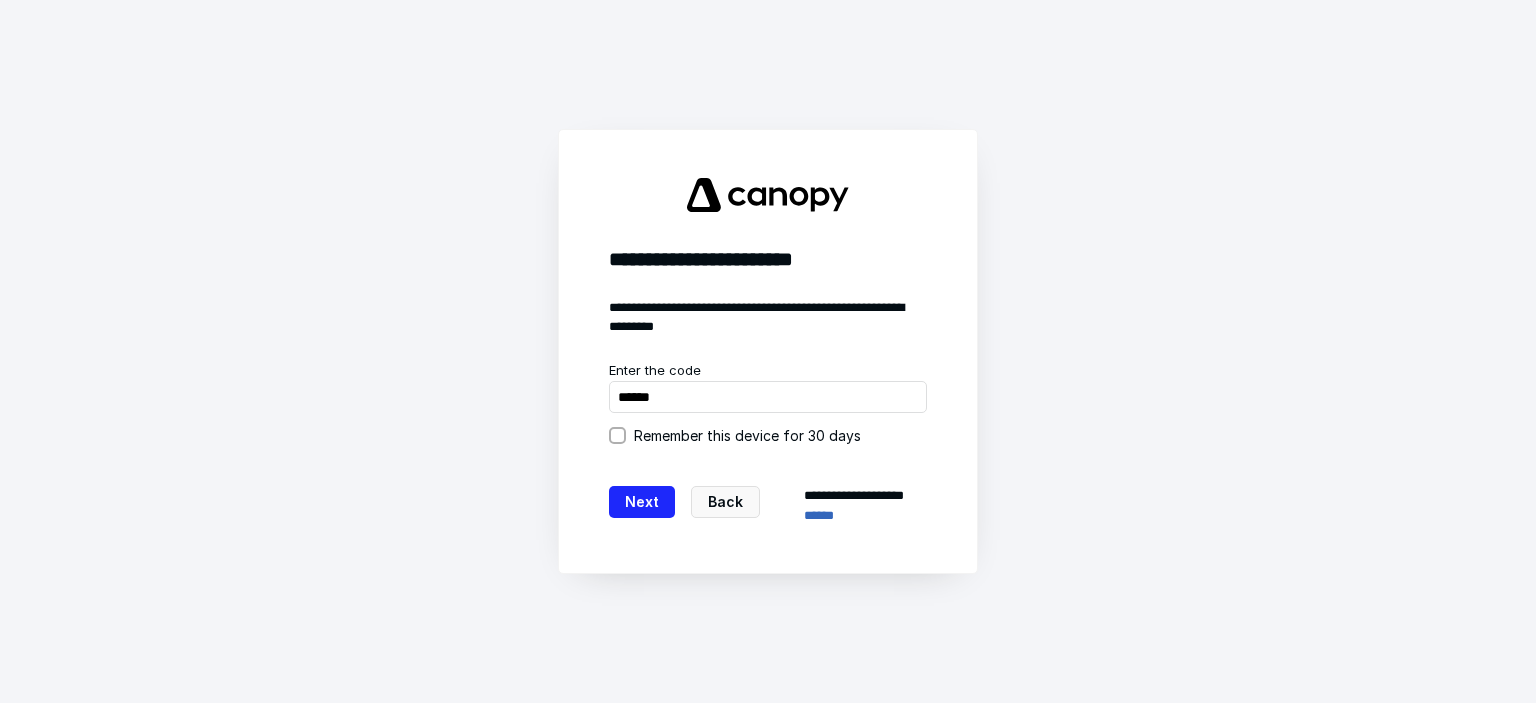 click 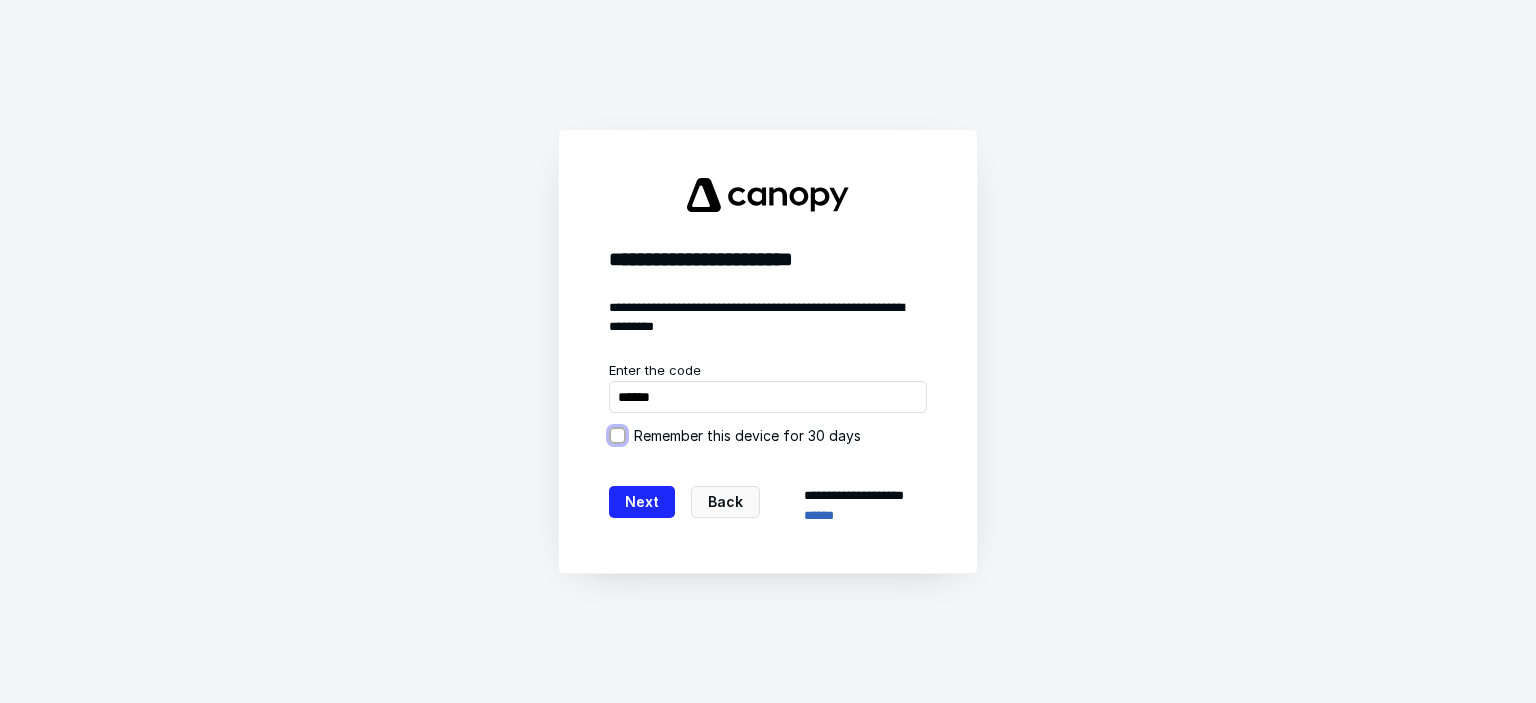 click on "Remember this device for 30 days" at bounding box center (617, 435) 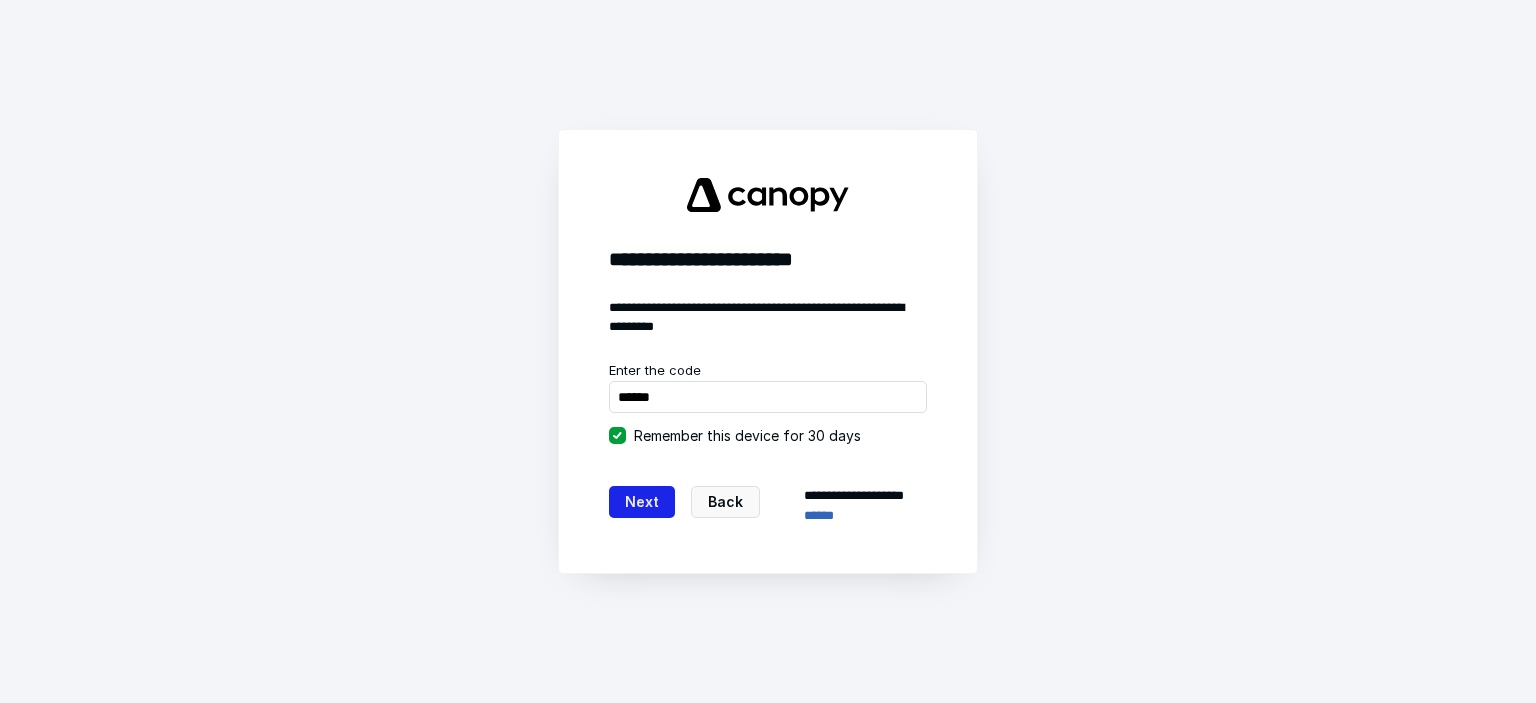 click on "Next" at bounding box center [642, 502] 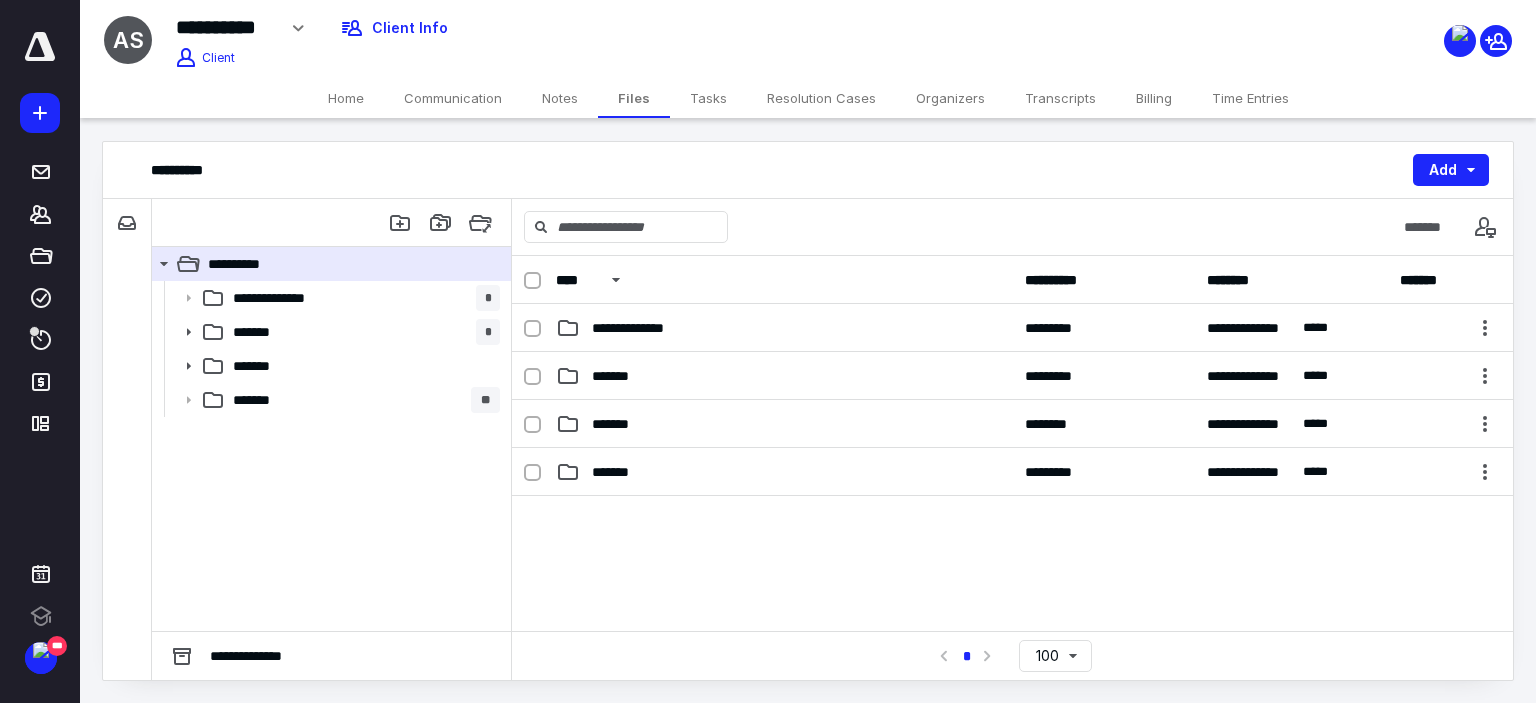 scroll, scrollTop: 0, scrollLeft: 0, axis: both 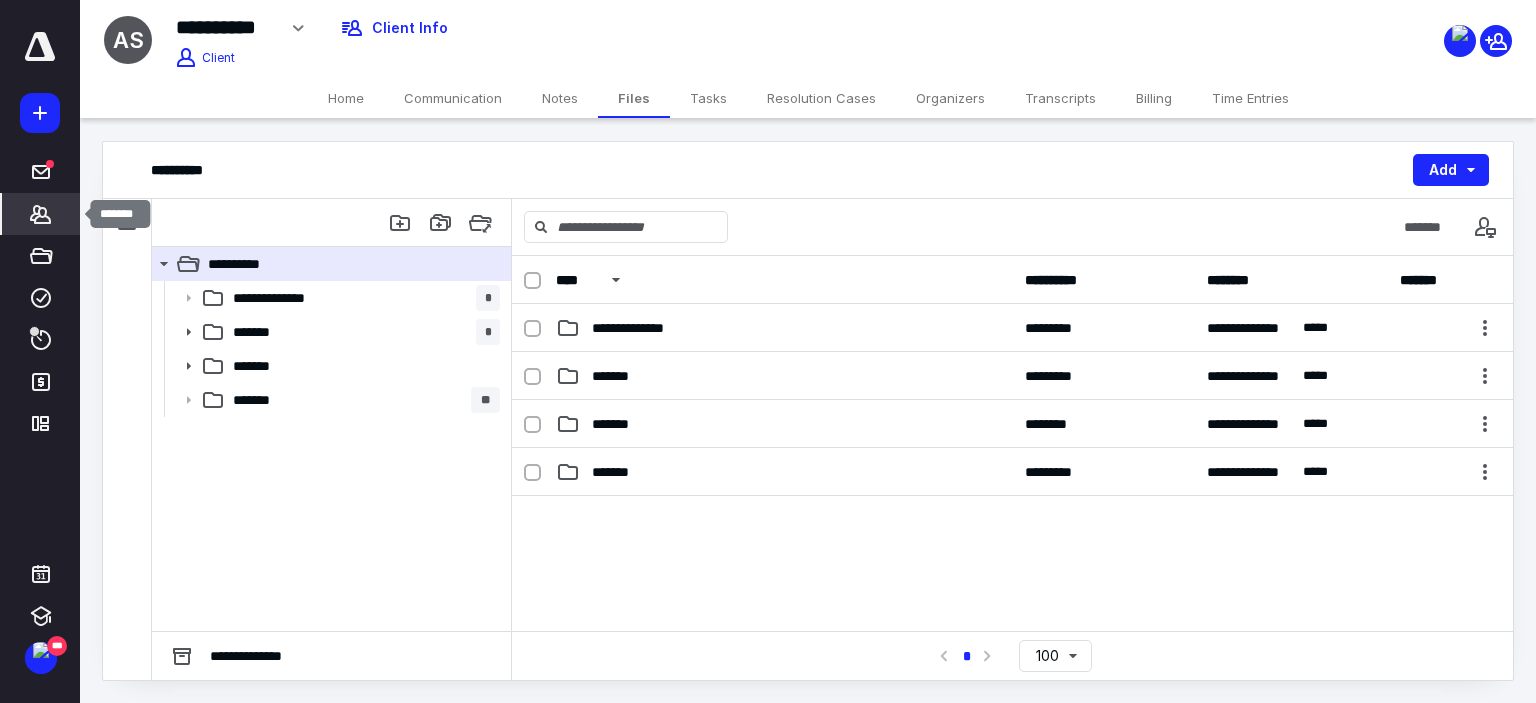 click 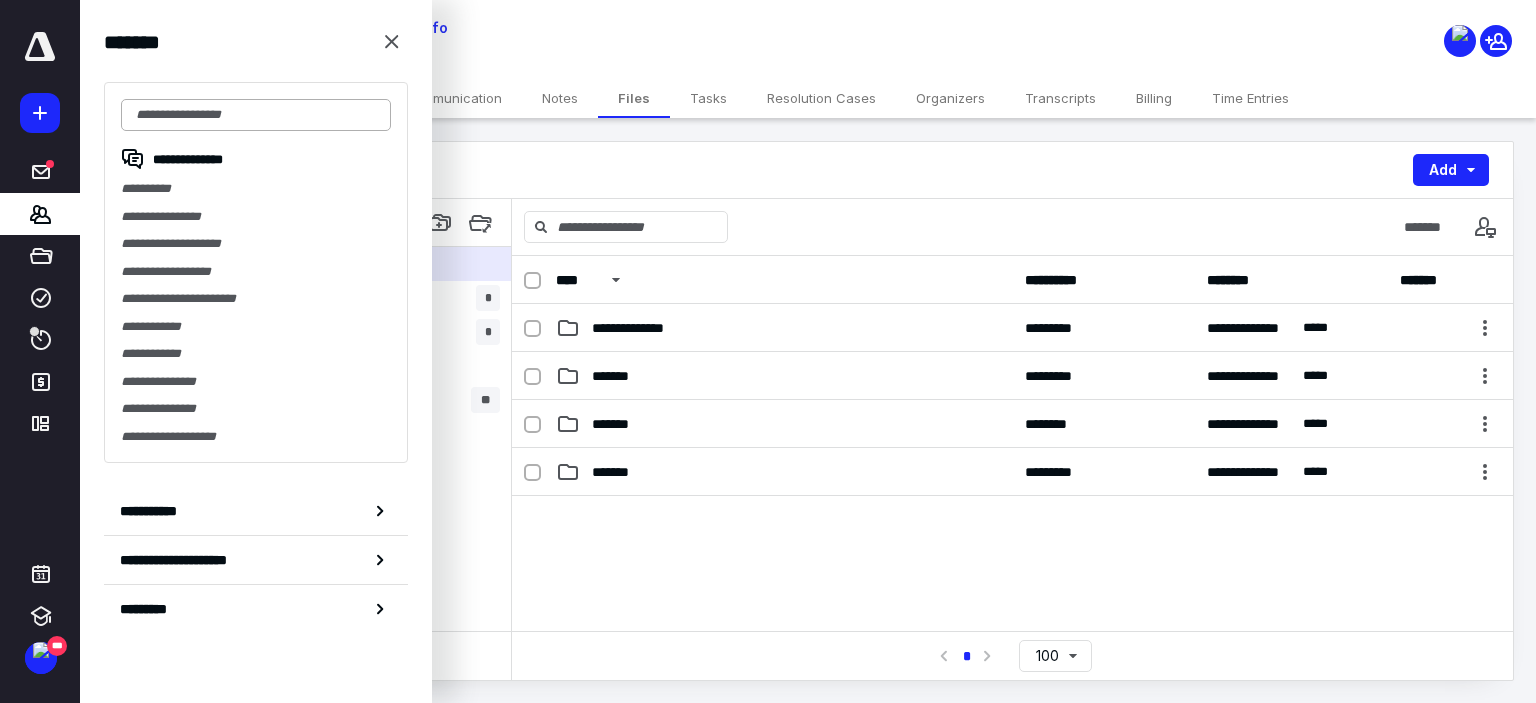 click at bounding box center [256, 115] 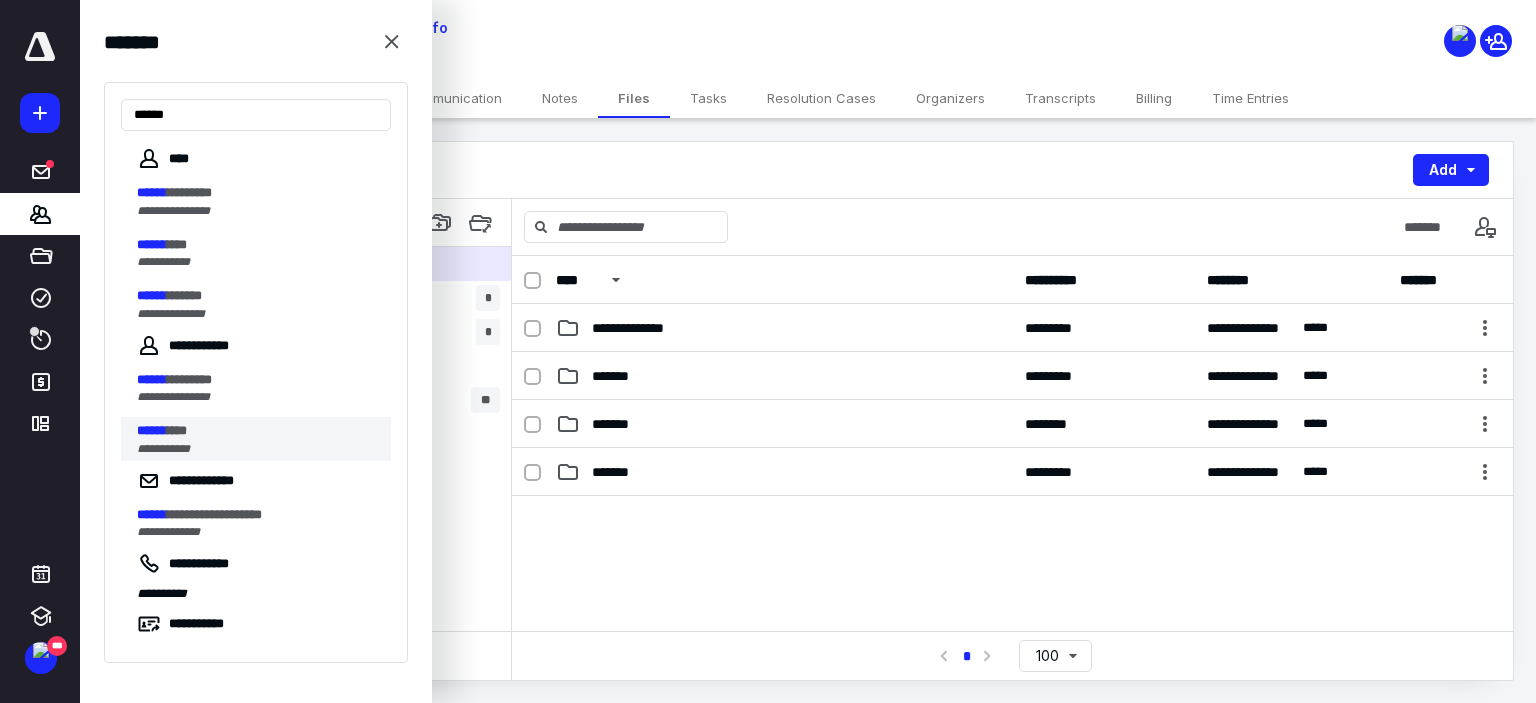 type on "******" 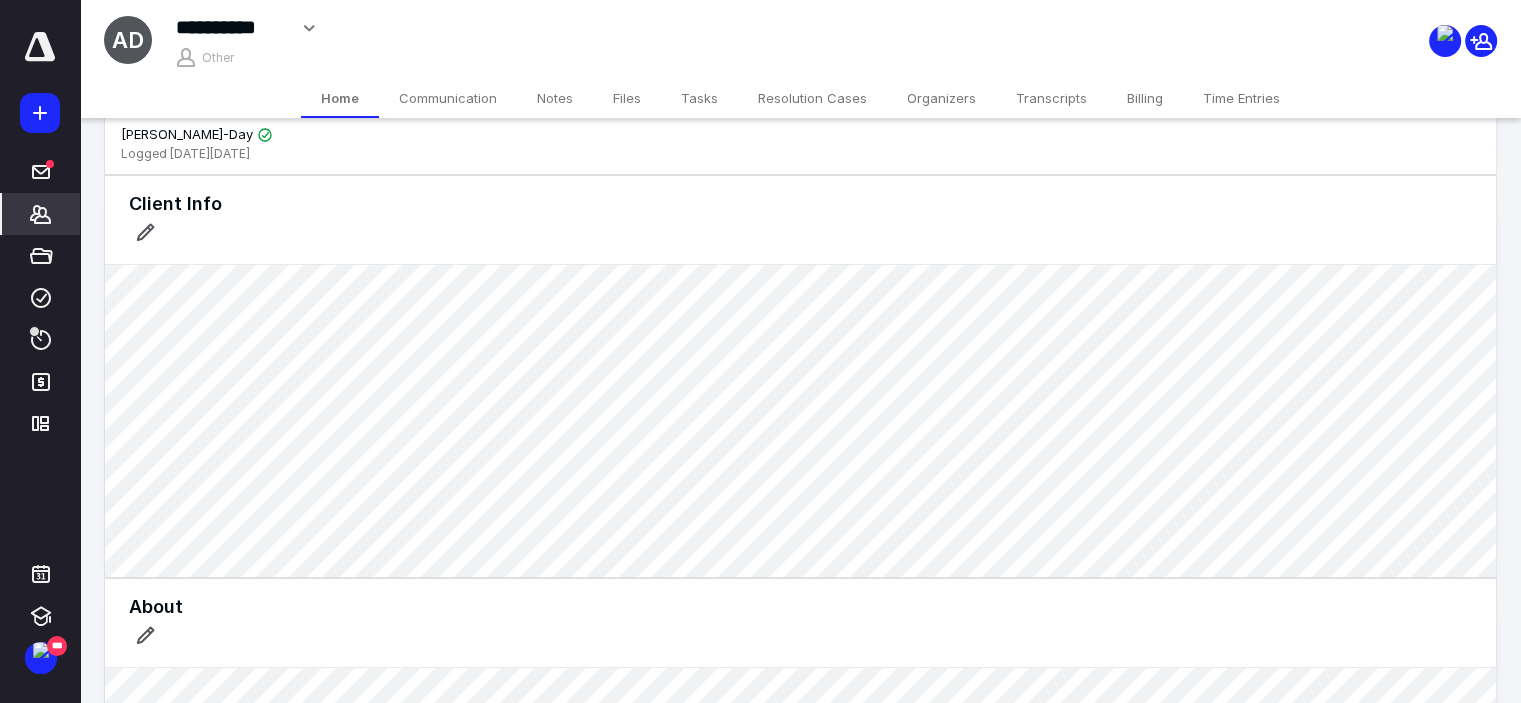 click on "Files" at bounding box center [627, 98] 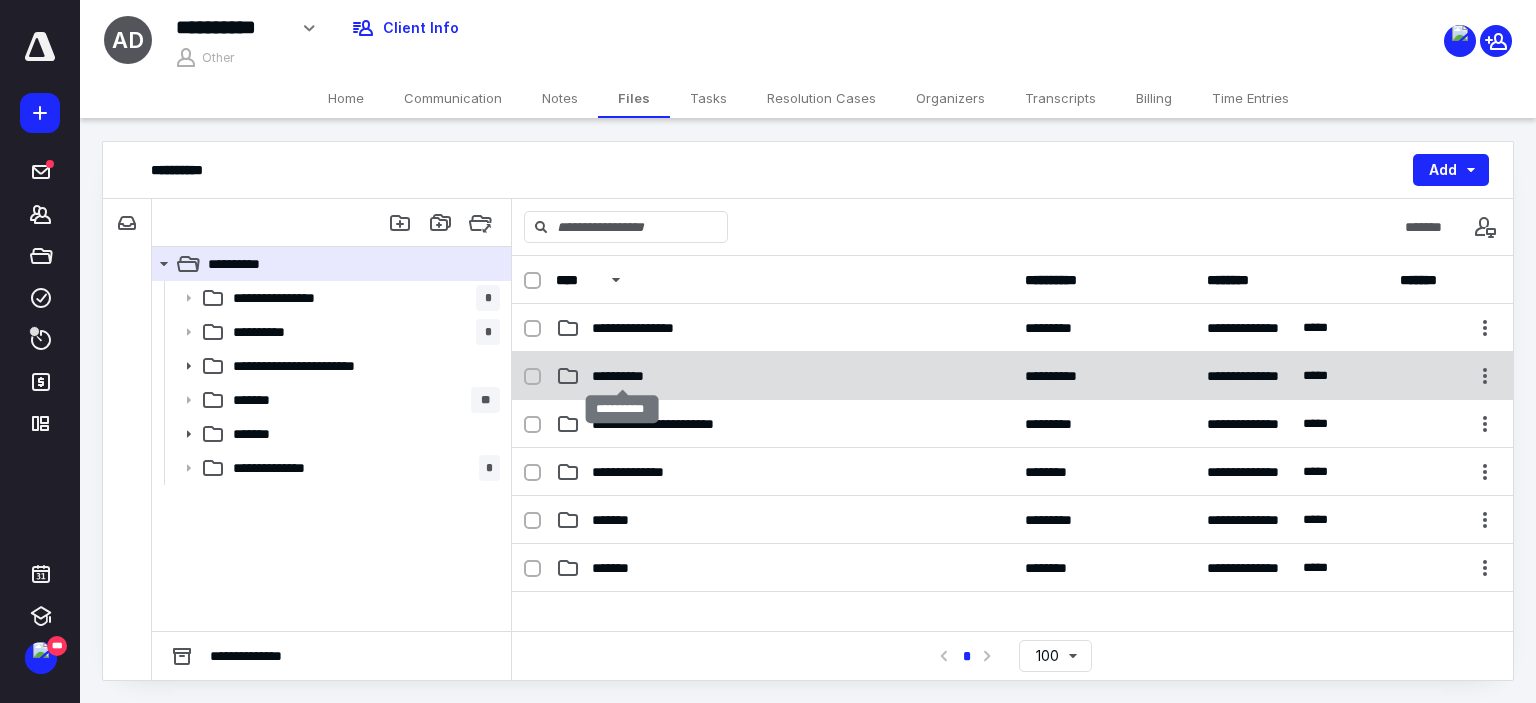 click on "**********" at bounding box center [622, 376] 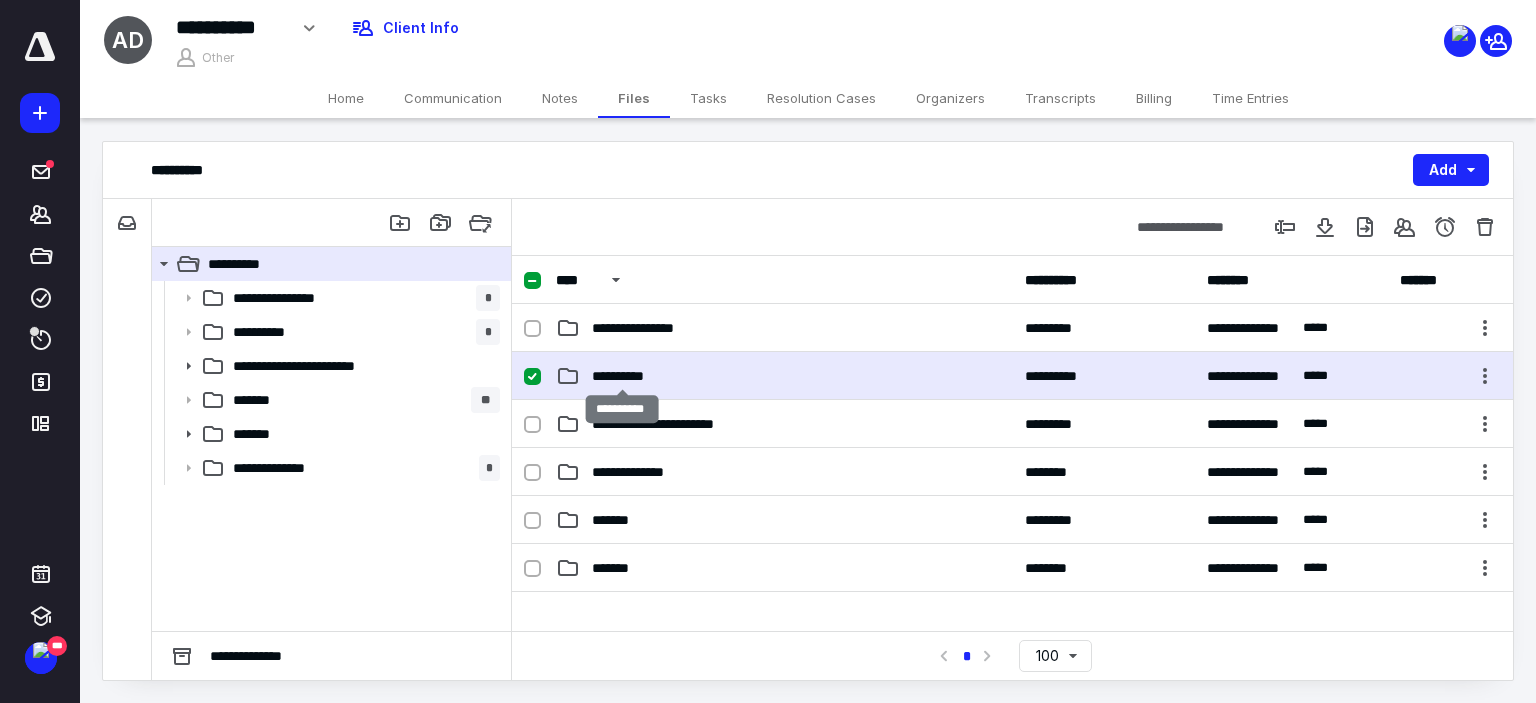 click on "**********" at bounding box center (622, 376) 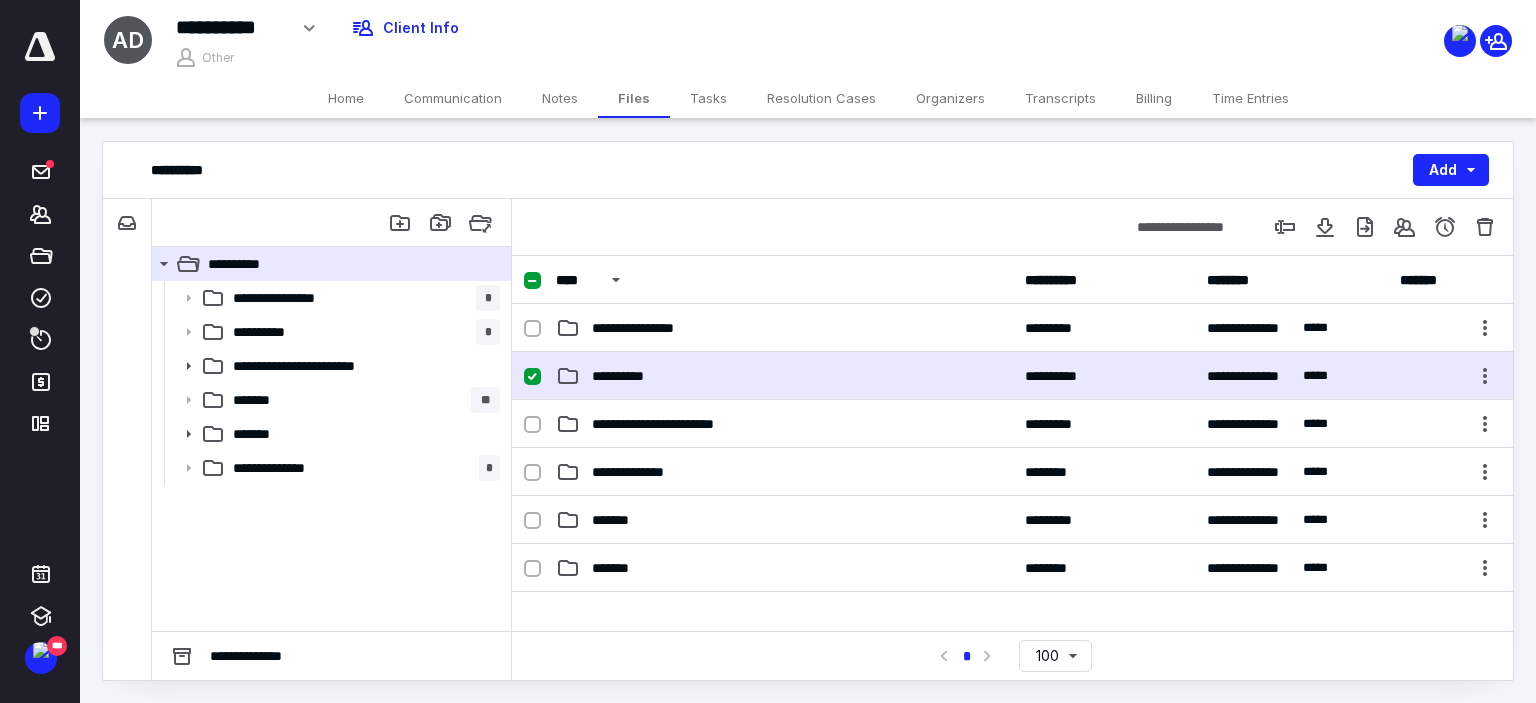 click at bounding box center [532, 377] 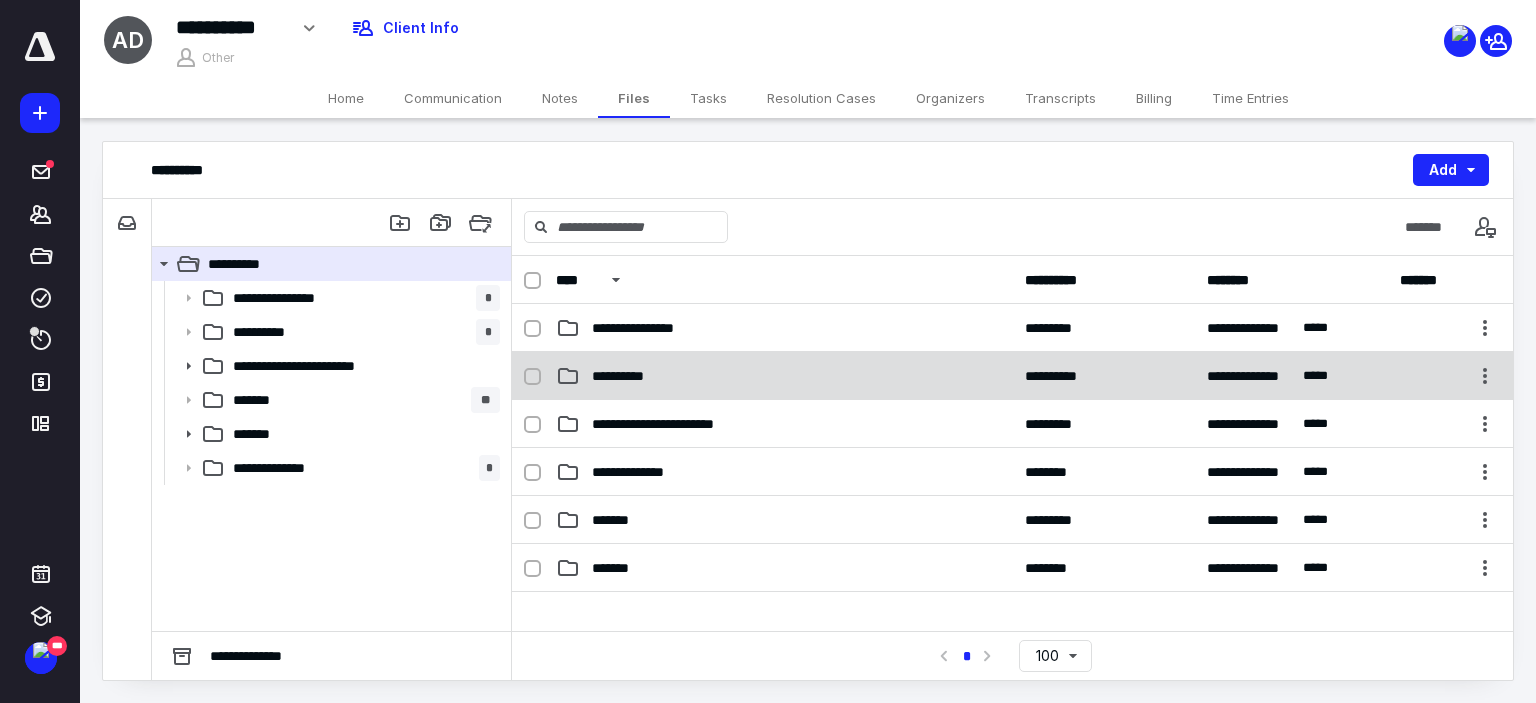 click on "**********" at bounding box center [622, 376] 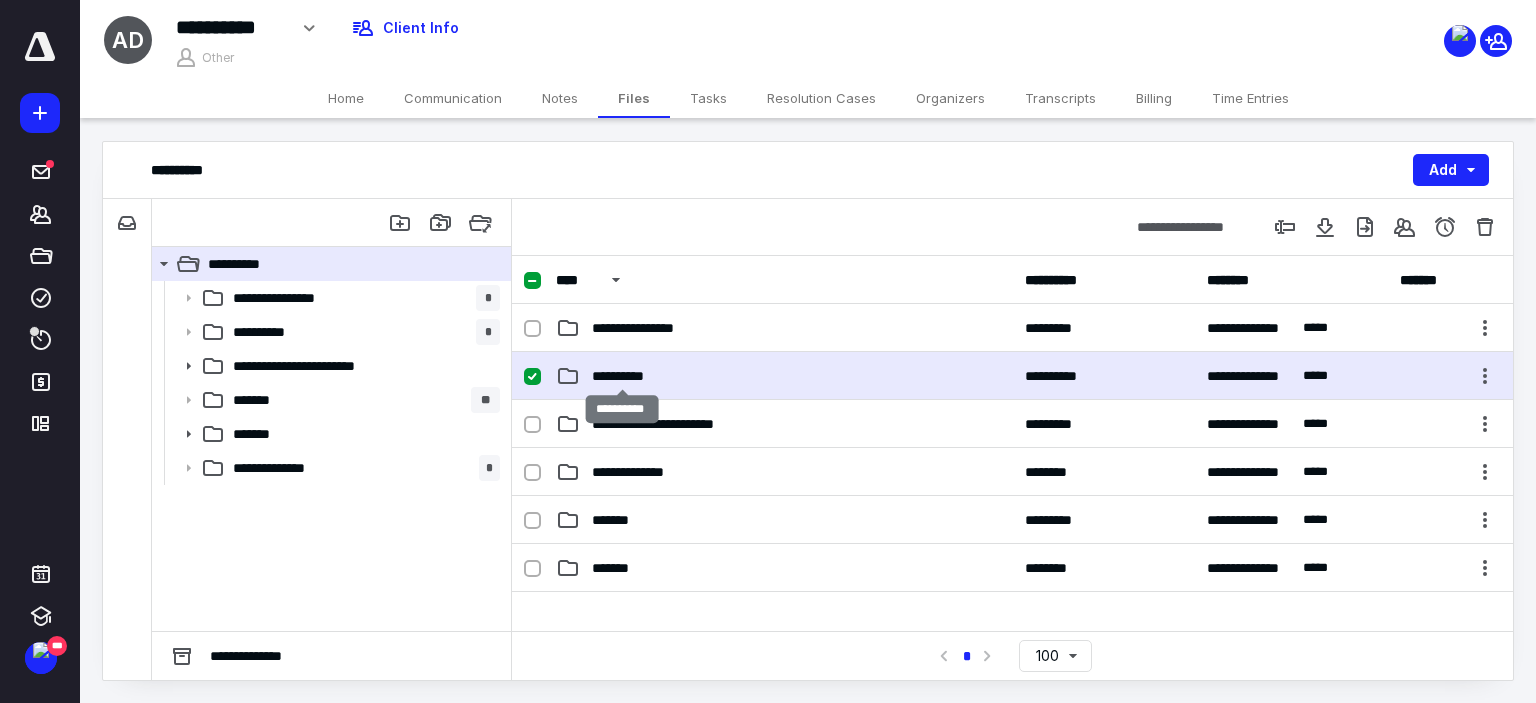 click on "**********" at bounding box center (622, 376) 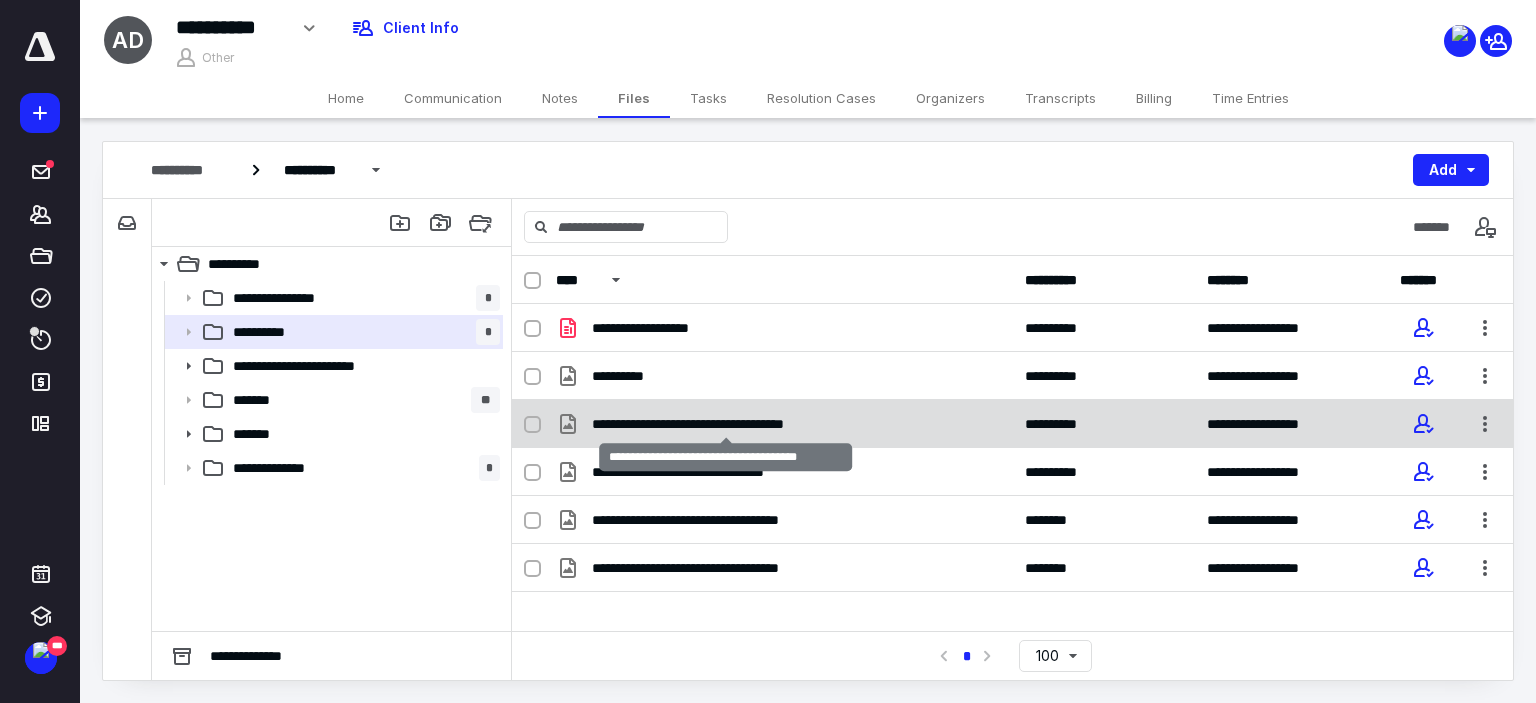 click on "**********" at bounding box center (726, 424) 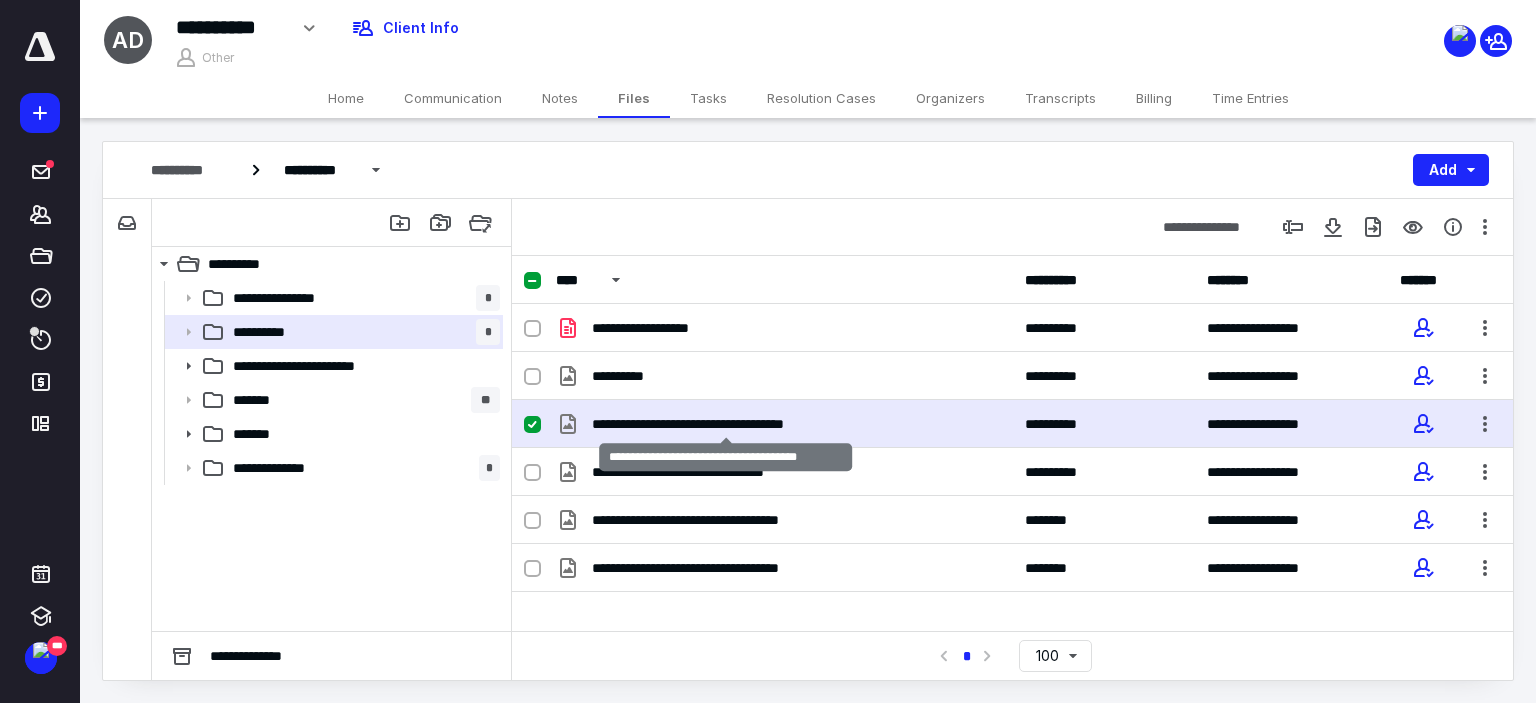 click on "**********" at bounding box center (726, 424) 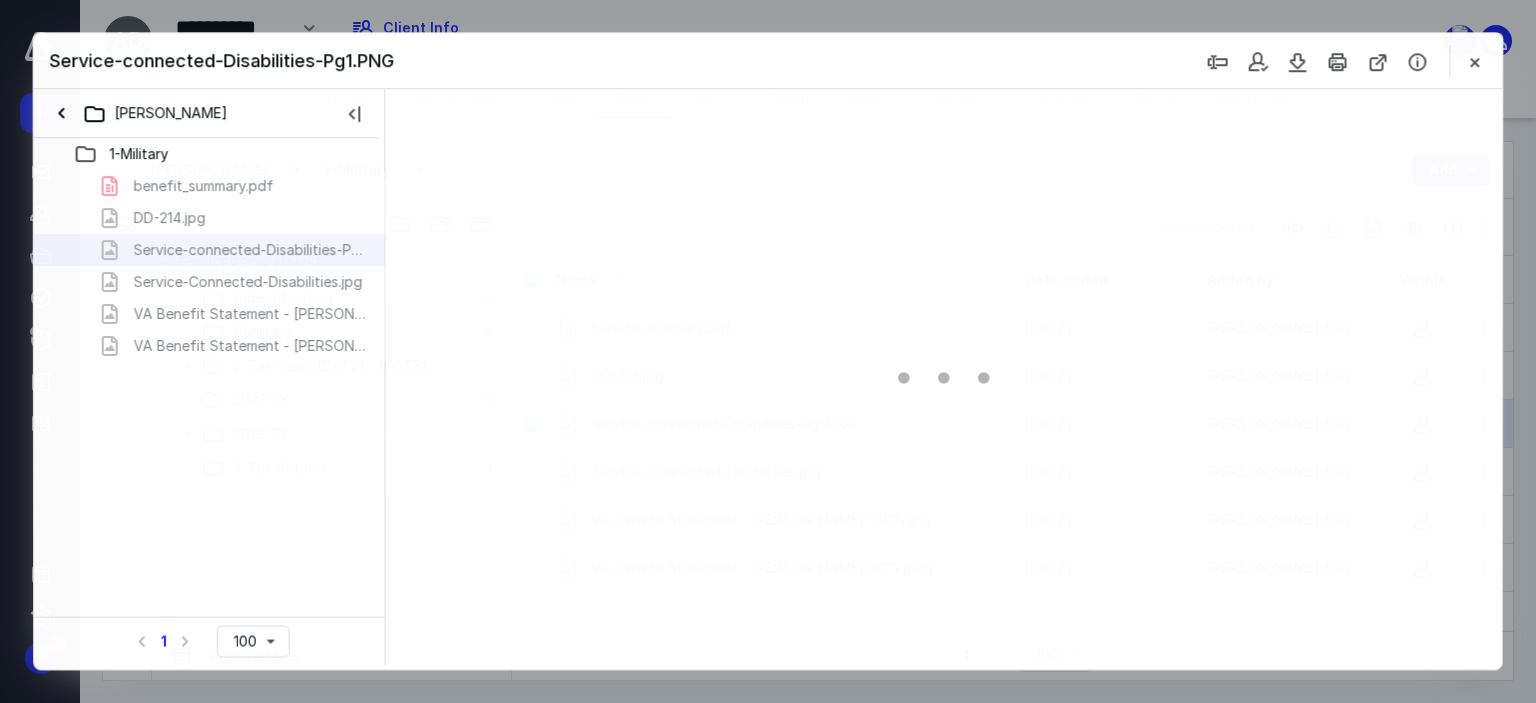 scroll, scrollTop: 0, scrollLeft: 0, axis: both 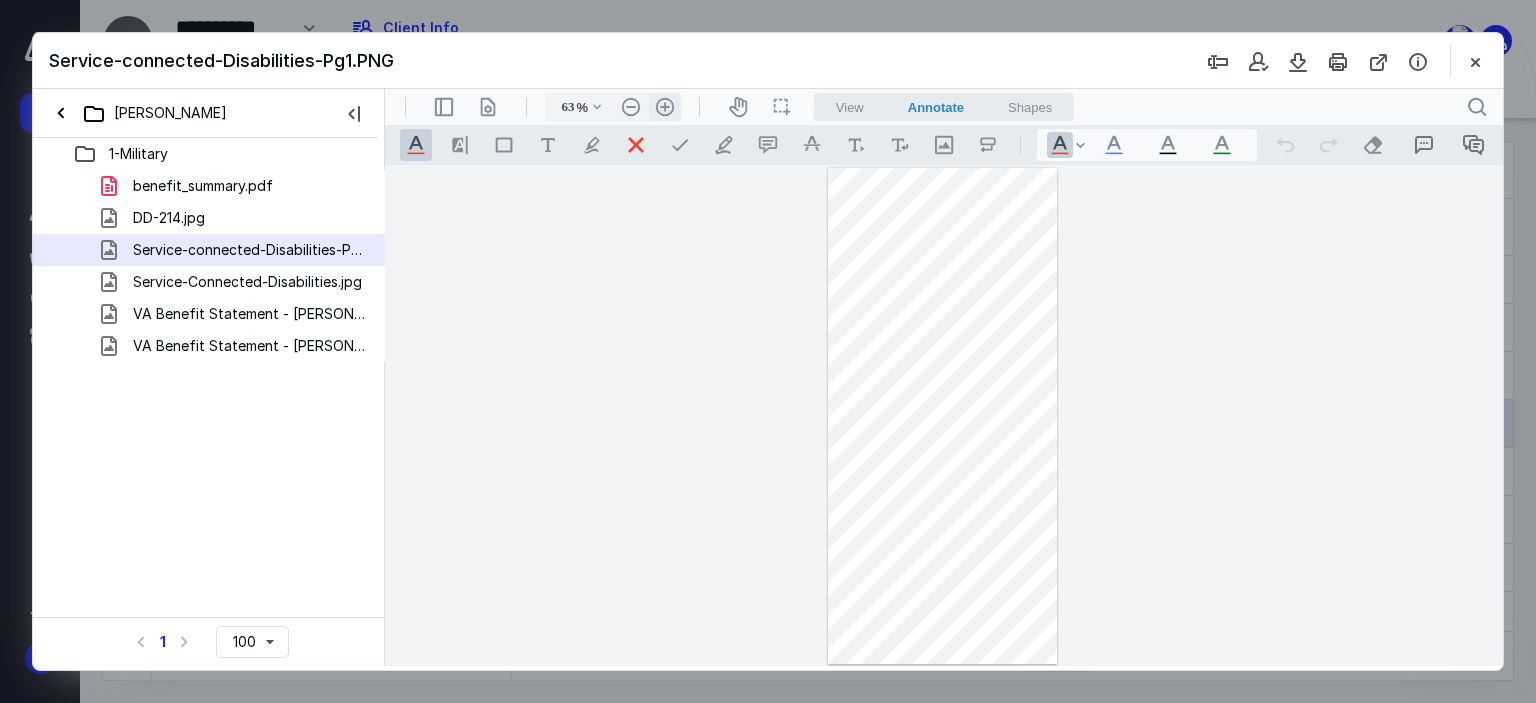 click on ".cls-1{fill:#abb0c4;} icon - header - zoom - in - line" at bounding box center (665, 107) 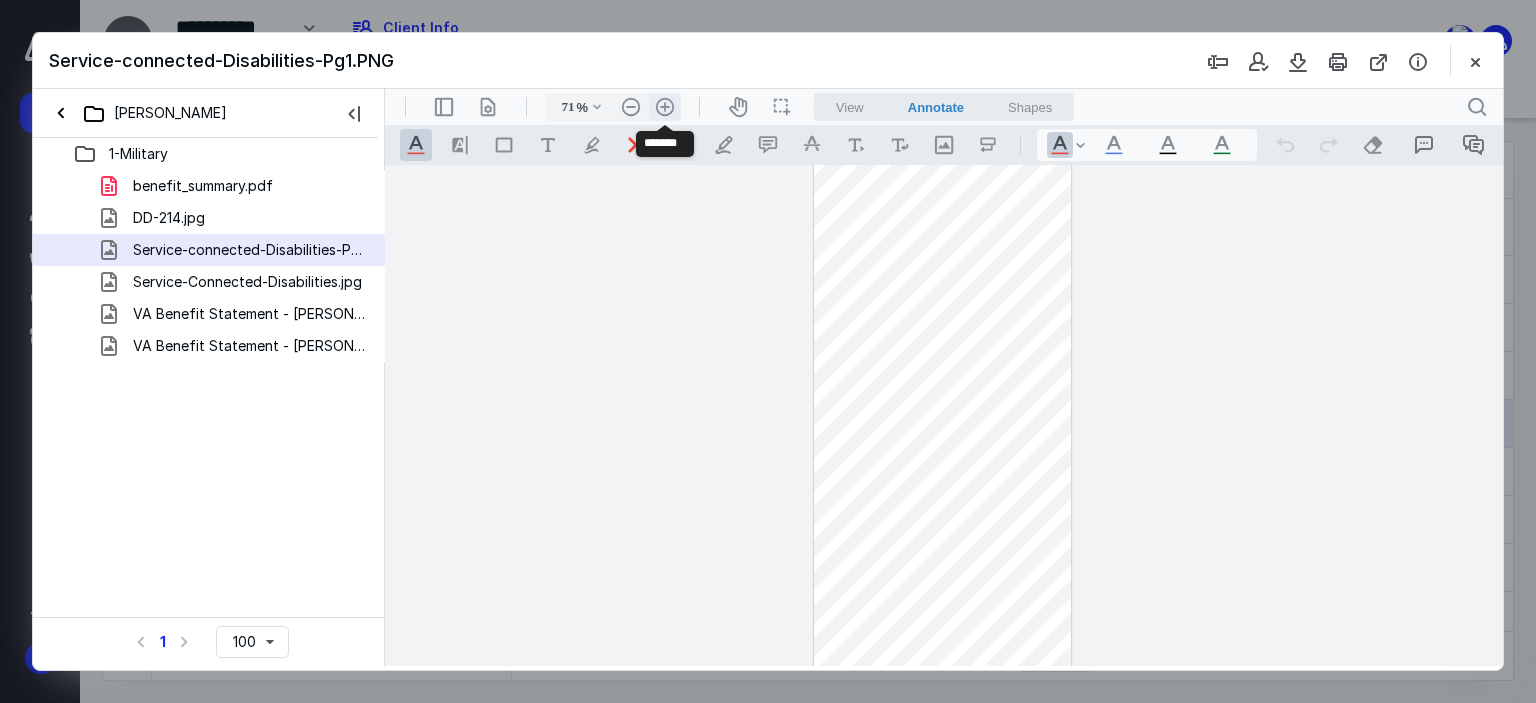 click on ".cls-1{fill:#abb0c4;} icon - header - zoom - in - line" at bounding box center (665, 107) 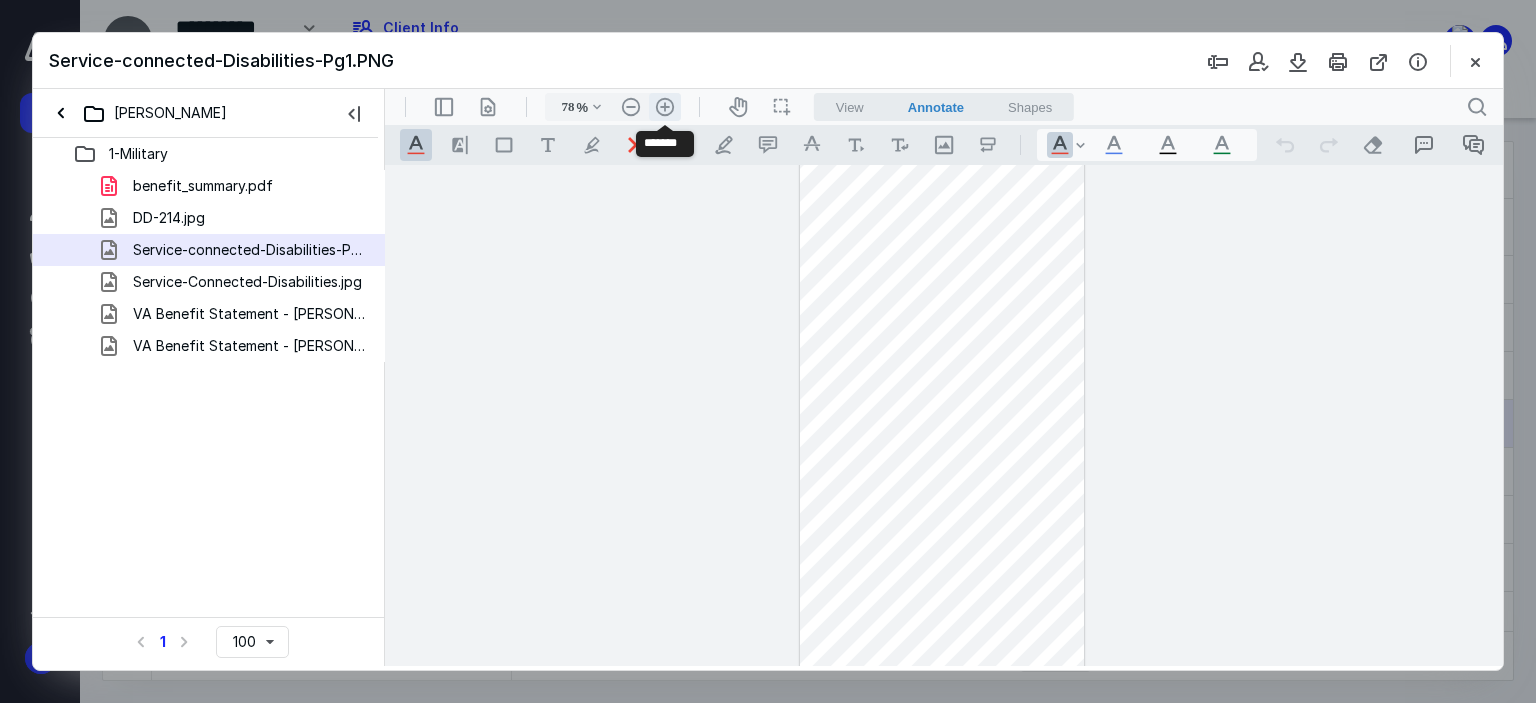 click on ".cls-1{fill:#abb0c4;} icon - header - zoom - in - line" at bounding box center [665, 107] 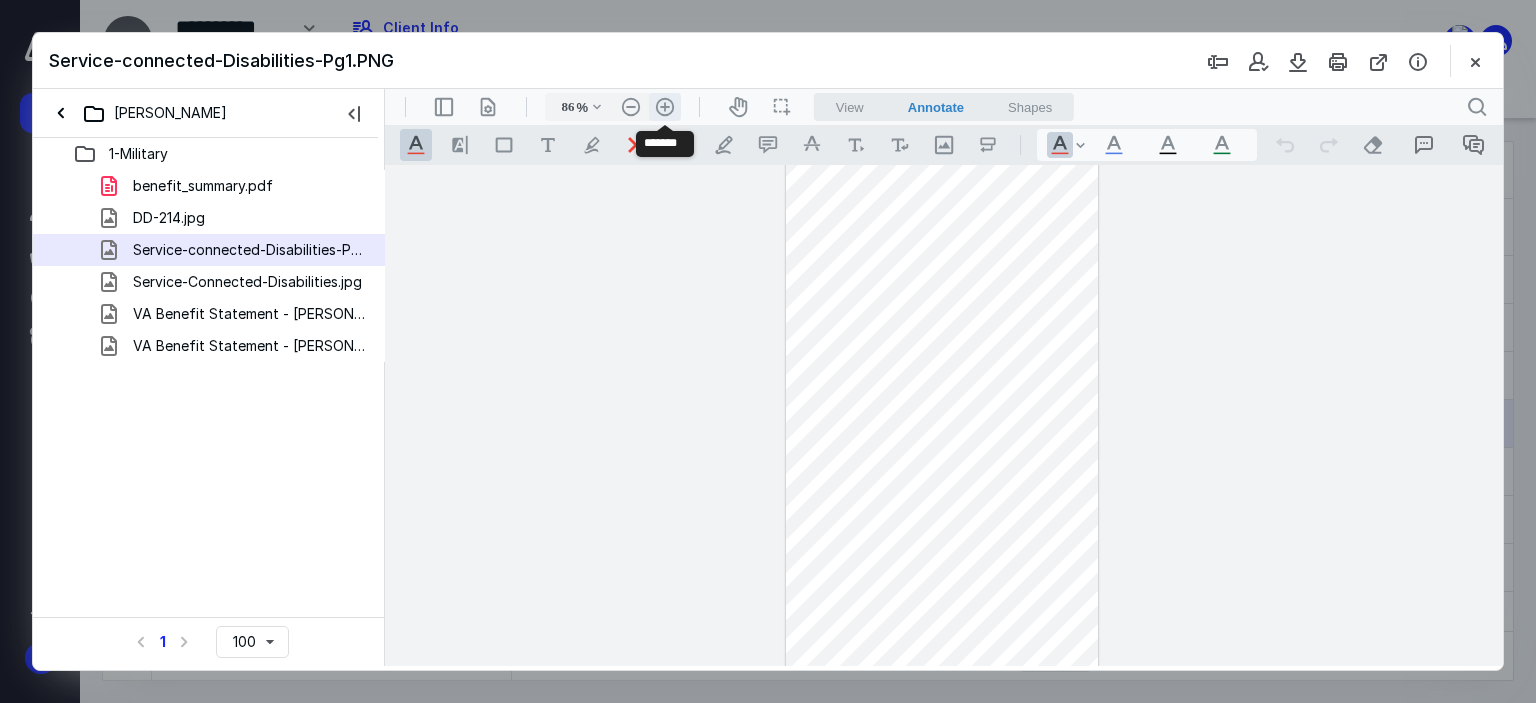 click on ".cls-1{fill:#abb0c4;} icon - header - zoom - in - line" at bounding box center [665, 107] 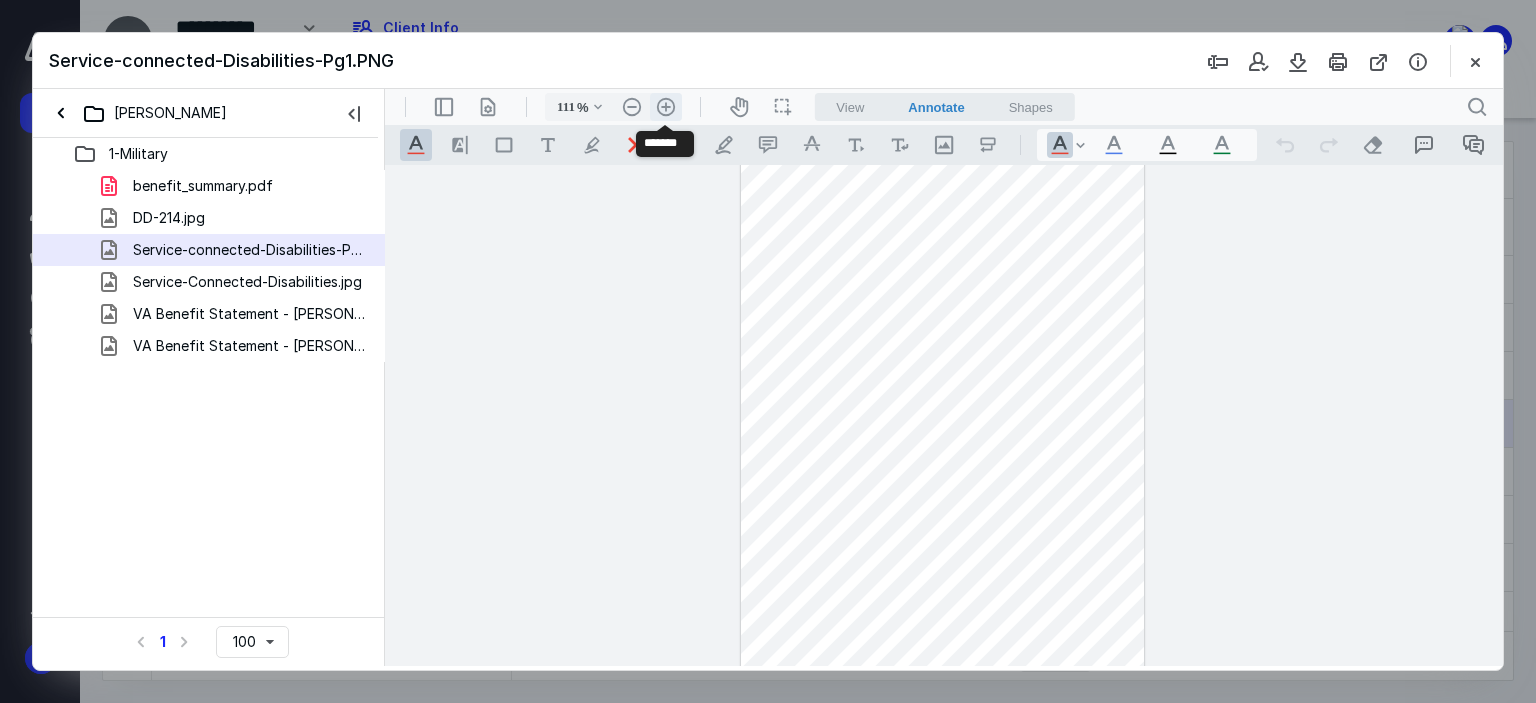 click on ".cls-1{fill:#abb0c4;} icon - header - zoom - in - line" at bounding box center [666, 107] 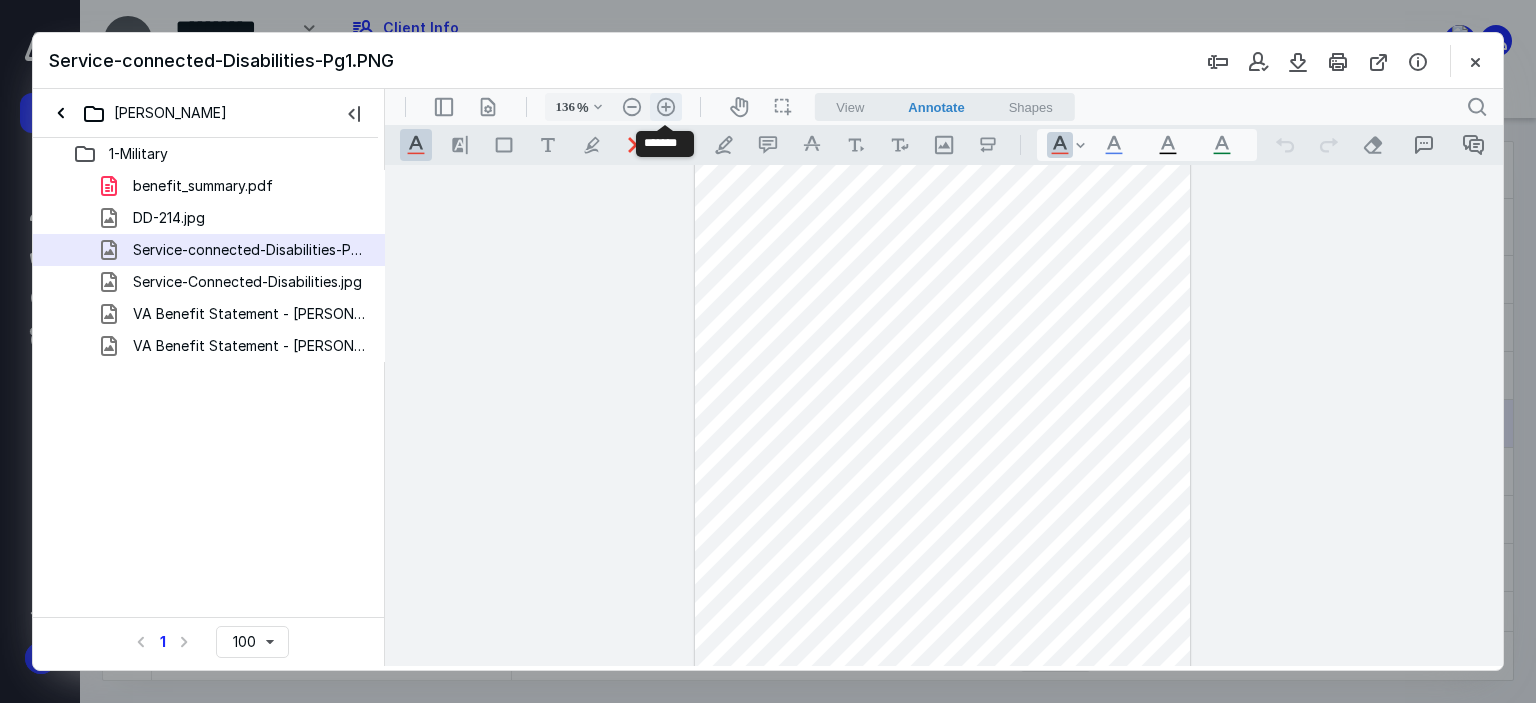 click on ".cls-1{fill:#abb0c4;} icon - header - zoom - in - line" at bounding box center (666, 107) 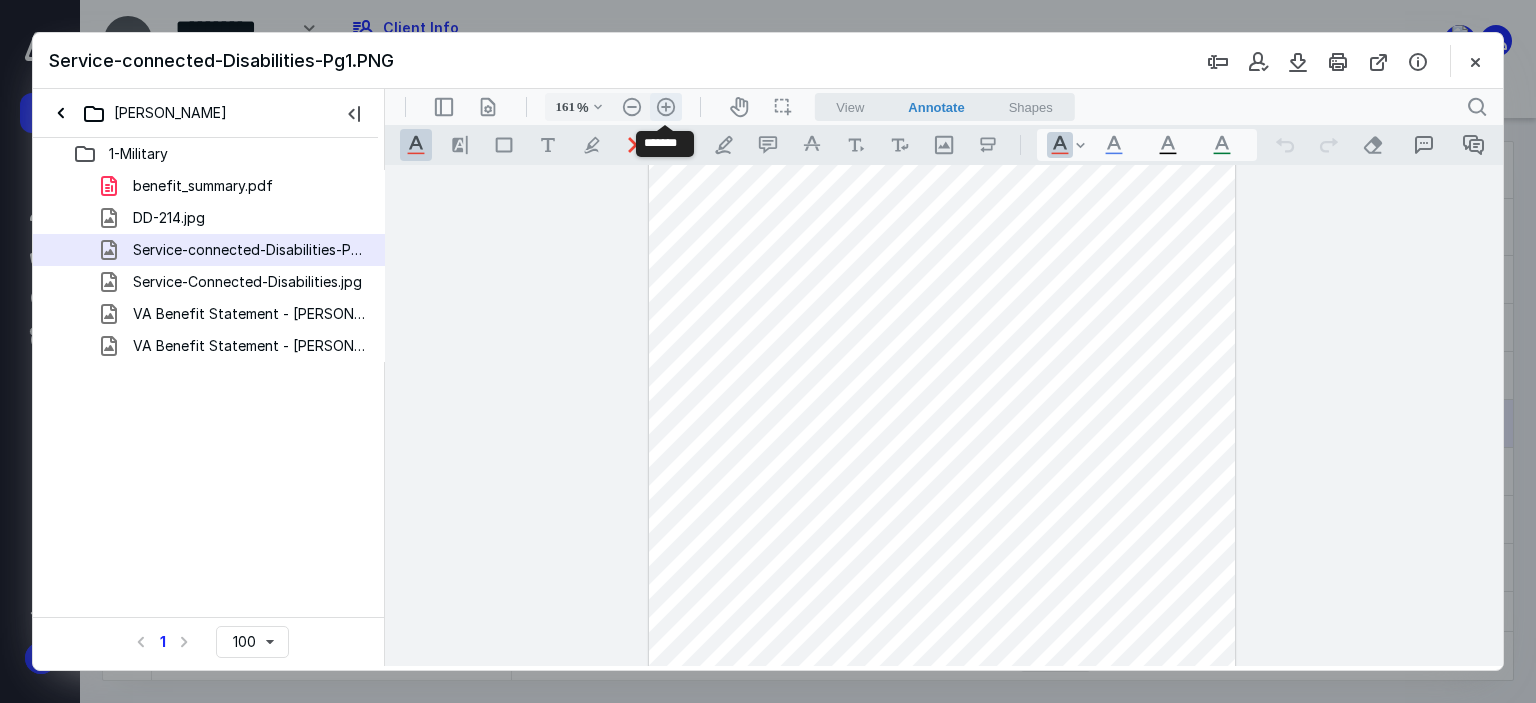 click on ".cls-1{fill:#abb0c4;} icon - header - zoom - in - line" at bounding box center [666, 107] 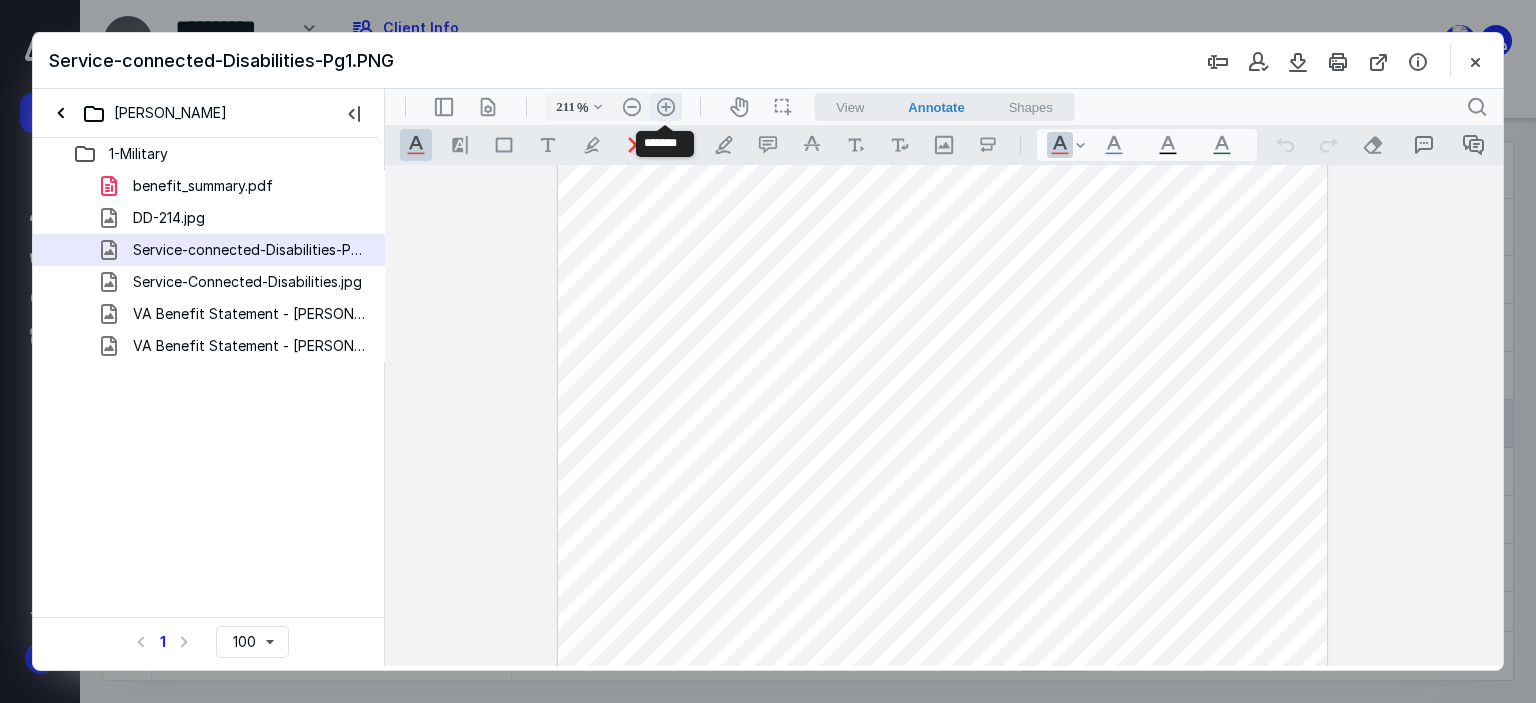 click on ".cls-1{fill:#abb0c4;} icon - header - zoom - in - line" at bounding box center (666, 107) 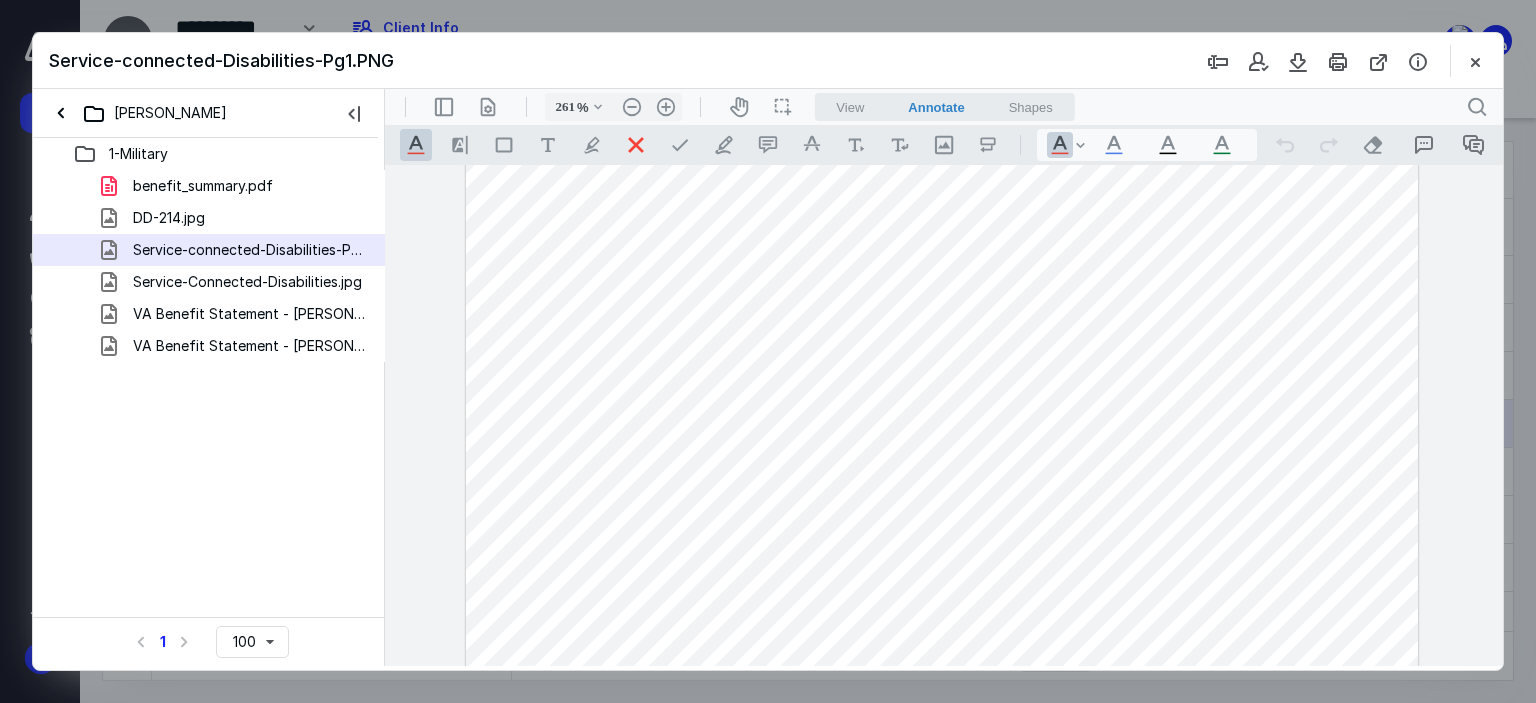 scroll, scrollTop: 670, scrollLeft: 0, axis: vertical 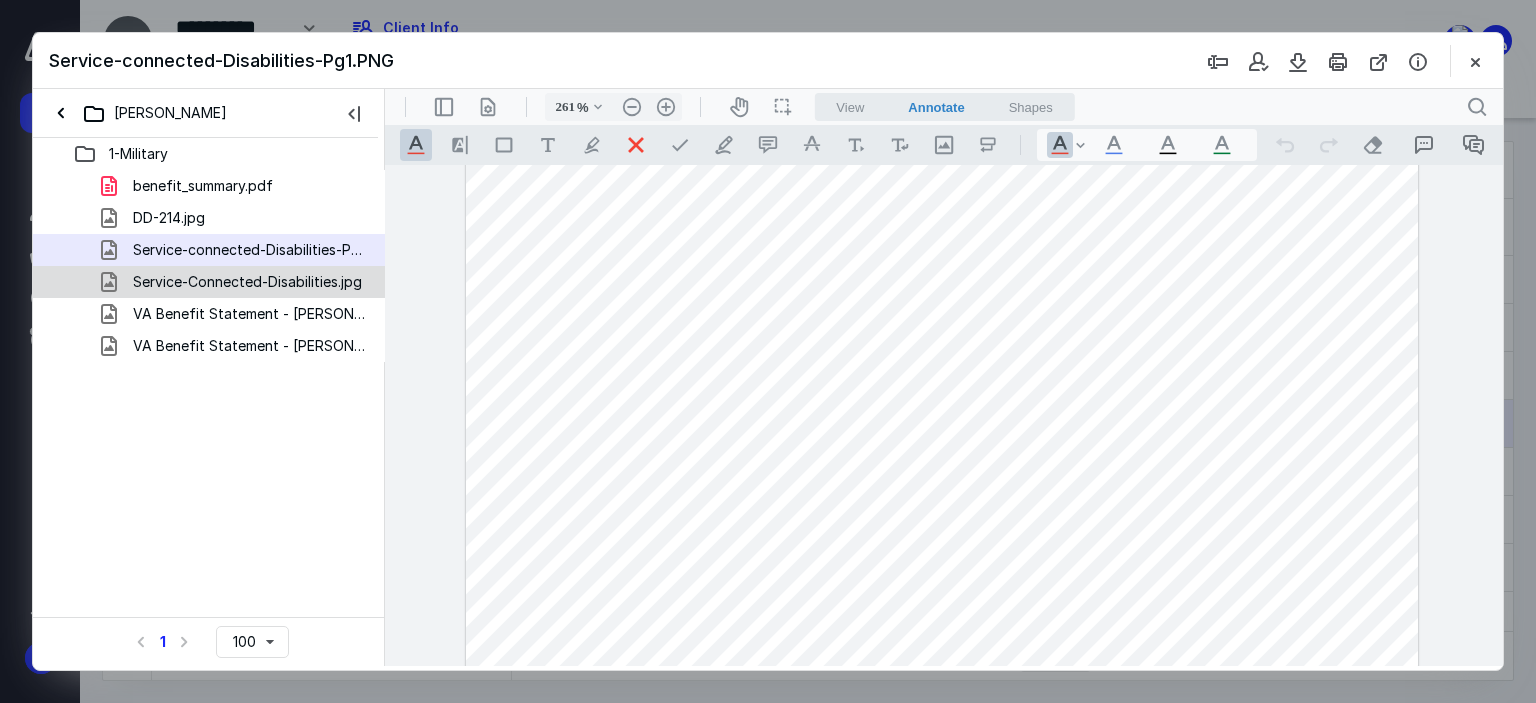 click on "Service-Connected-Disabilities.jpg" at bounding box center (247, 282) 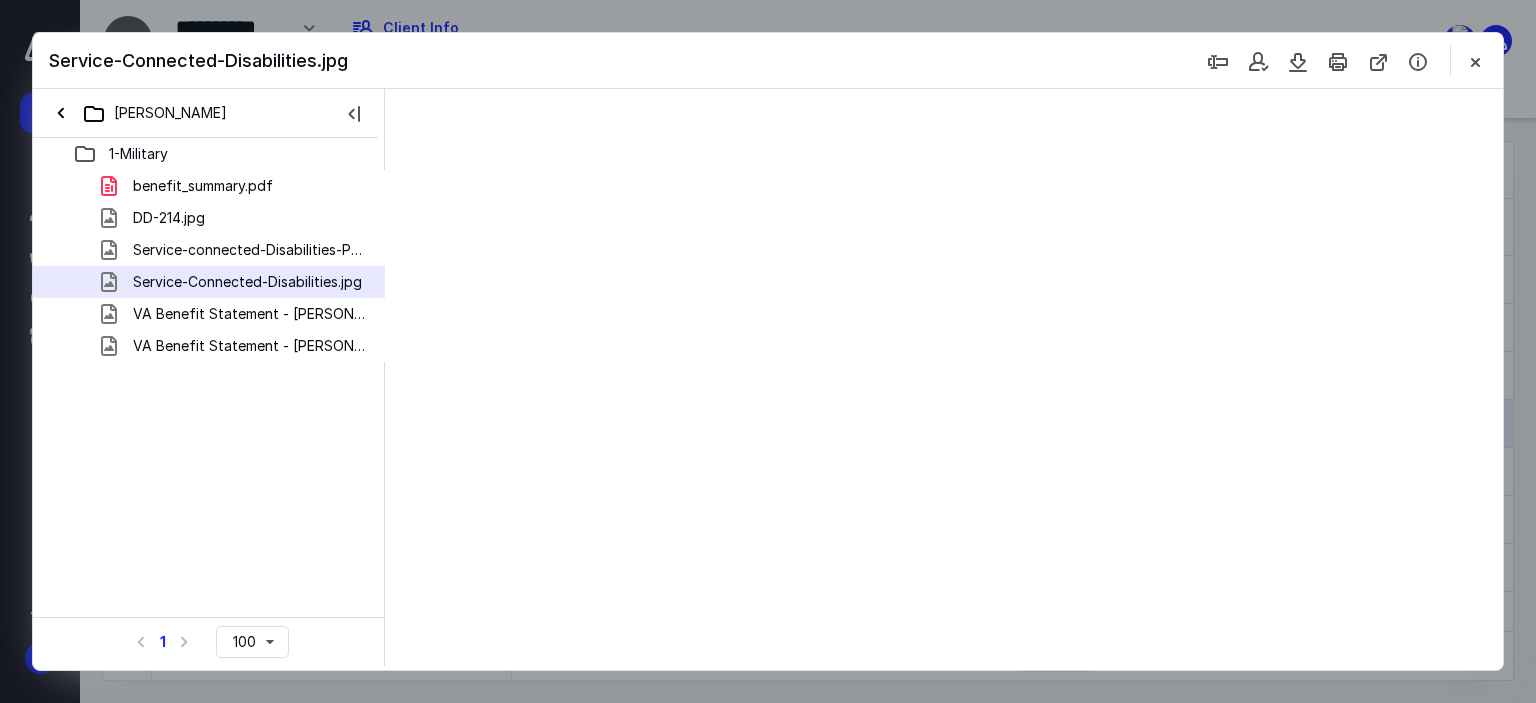 scroll, scrollTop: 0, scrollLeft: 0, axis: both 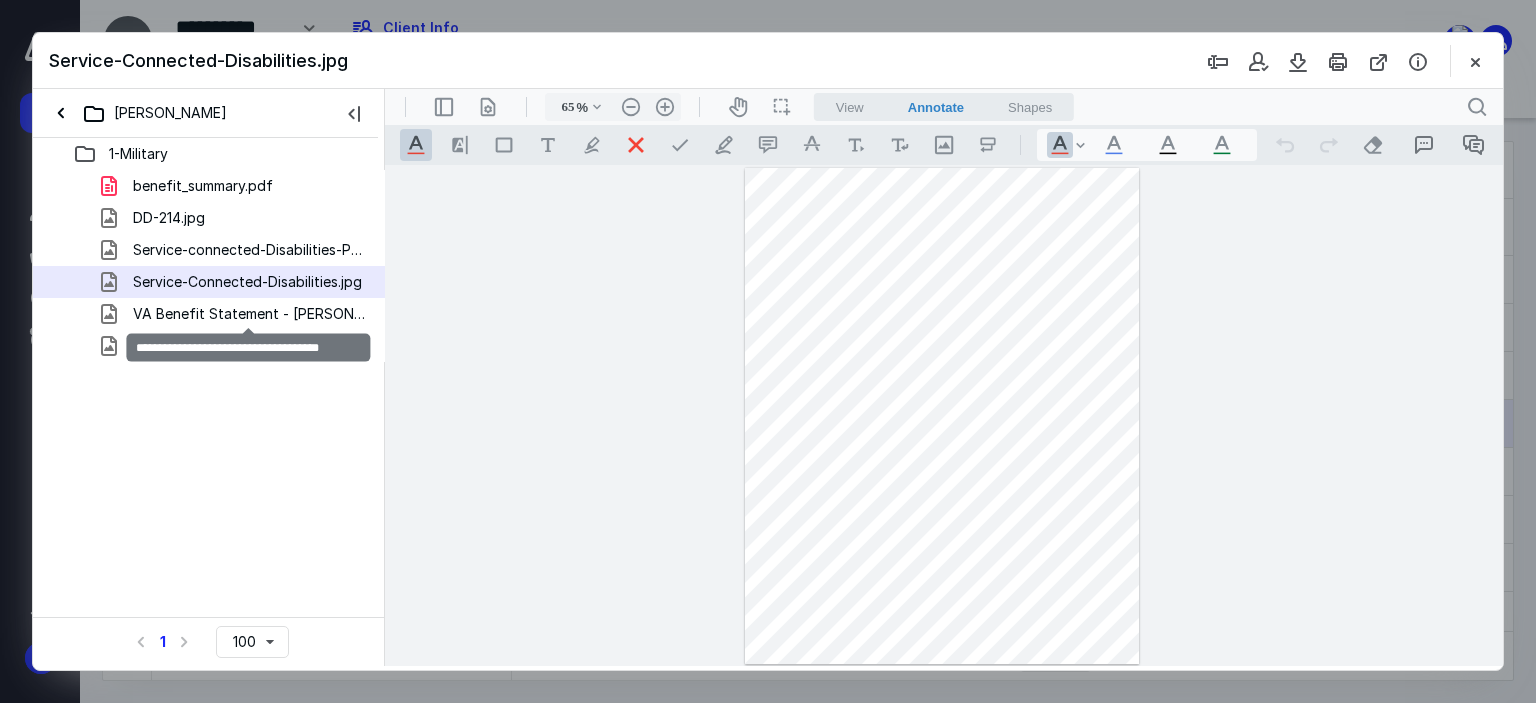 click on "VA Benefit Statement - [PERSON_NAME] 100%.jpg" at bounding box center [249, 314] 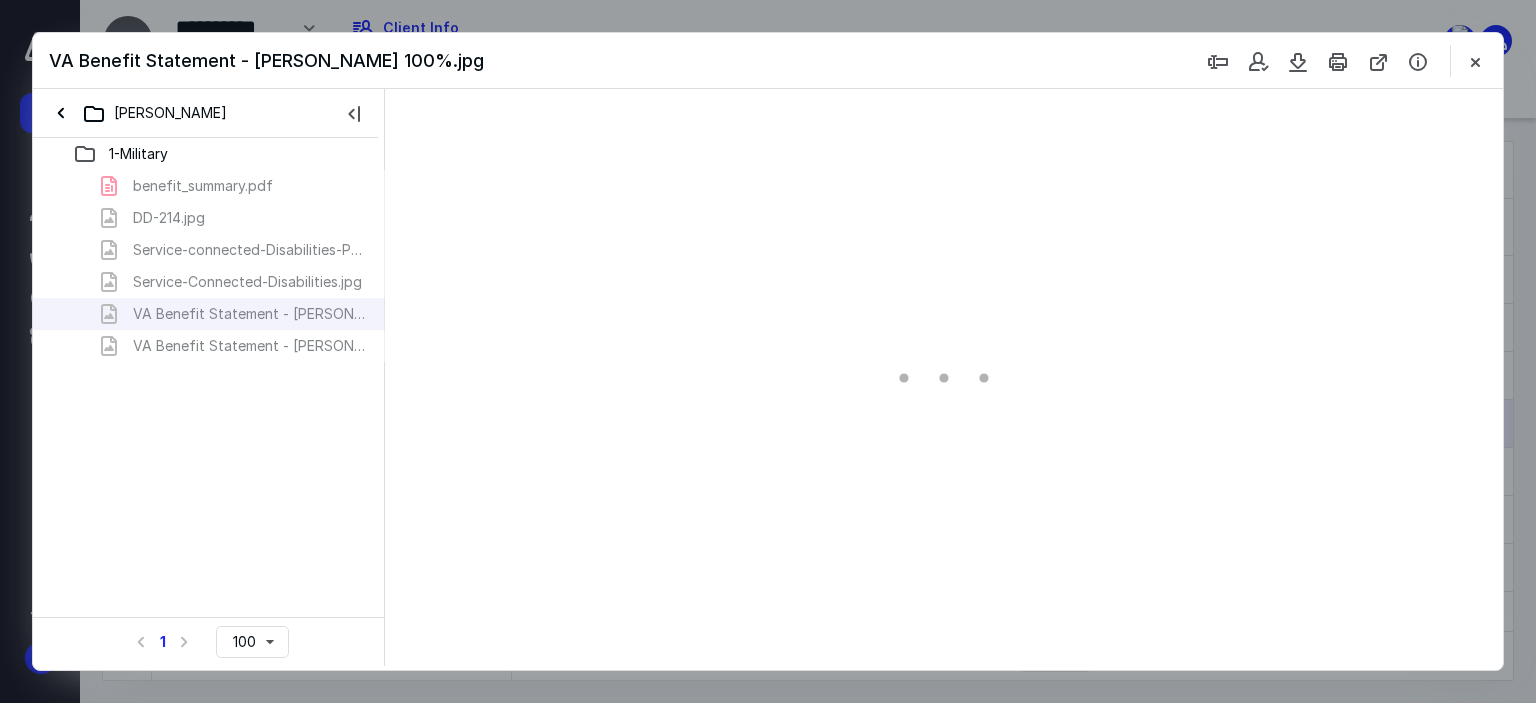 type on "63" 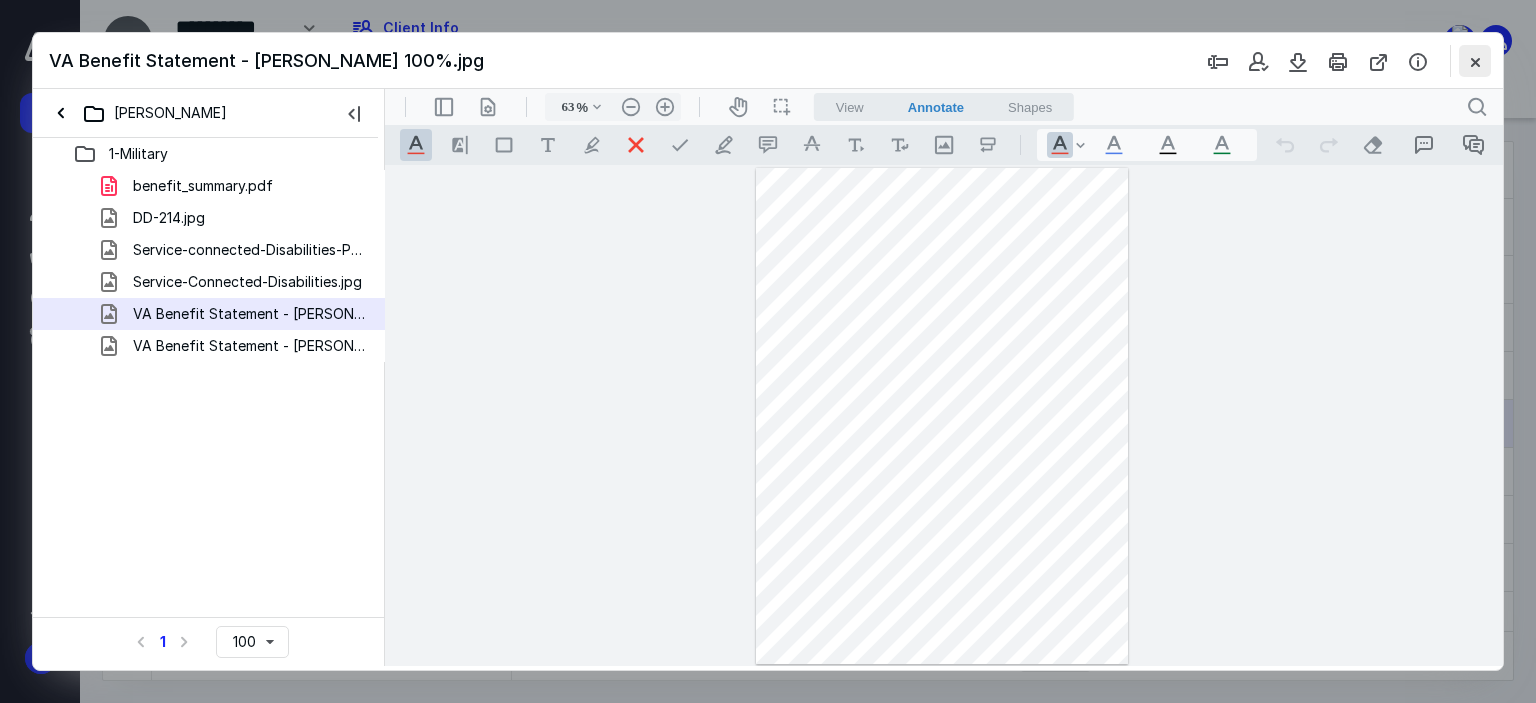 click at bounding box center (1475, 61) 